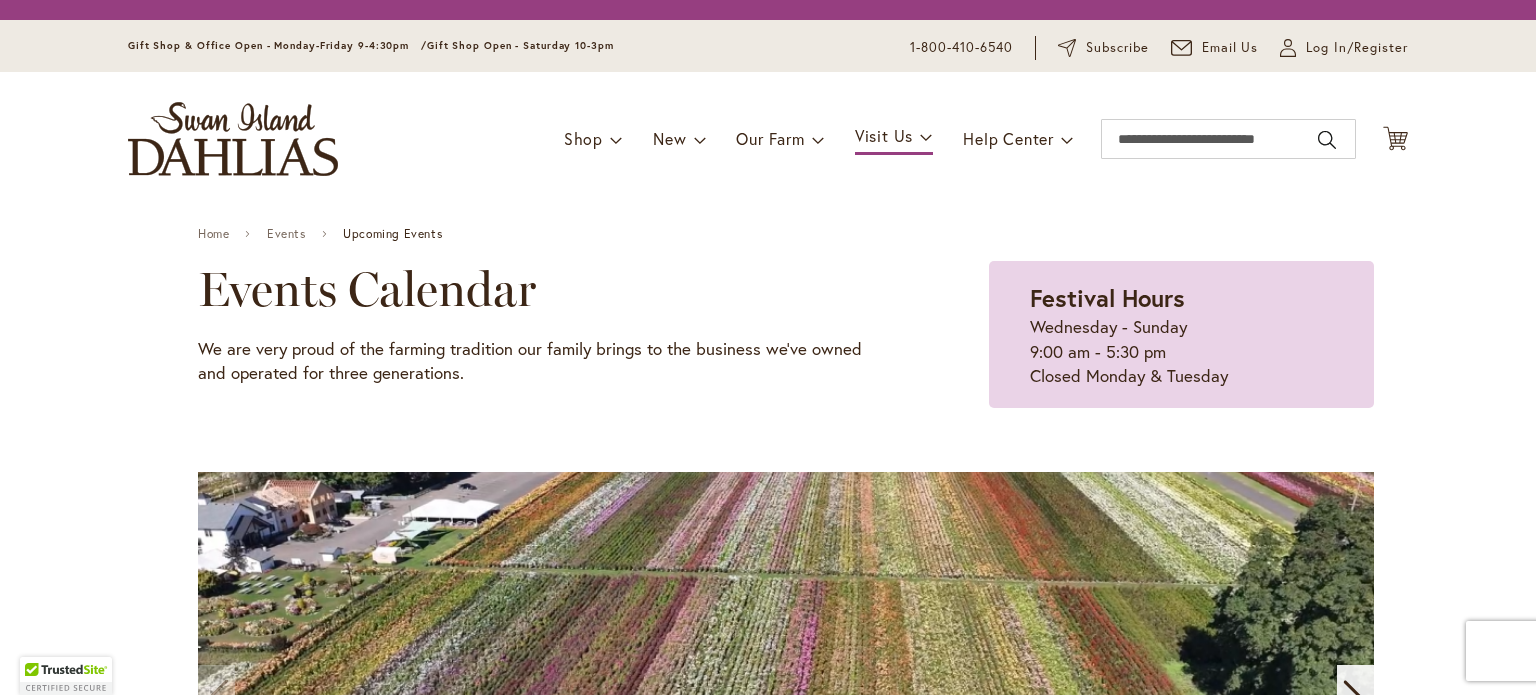 scroll, scrollTop: 0, scrollLeft: 0, axis: both 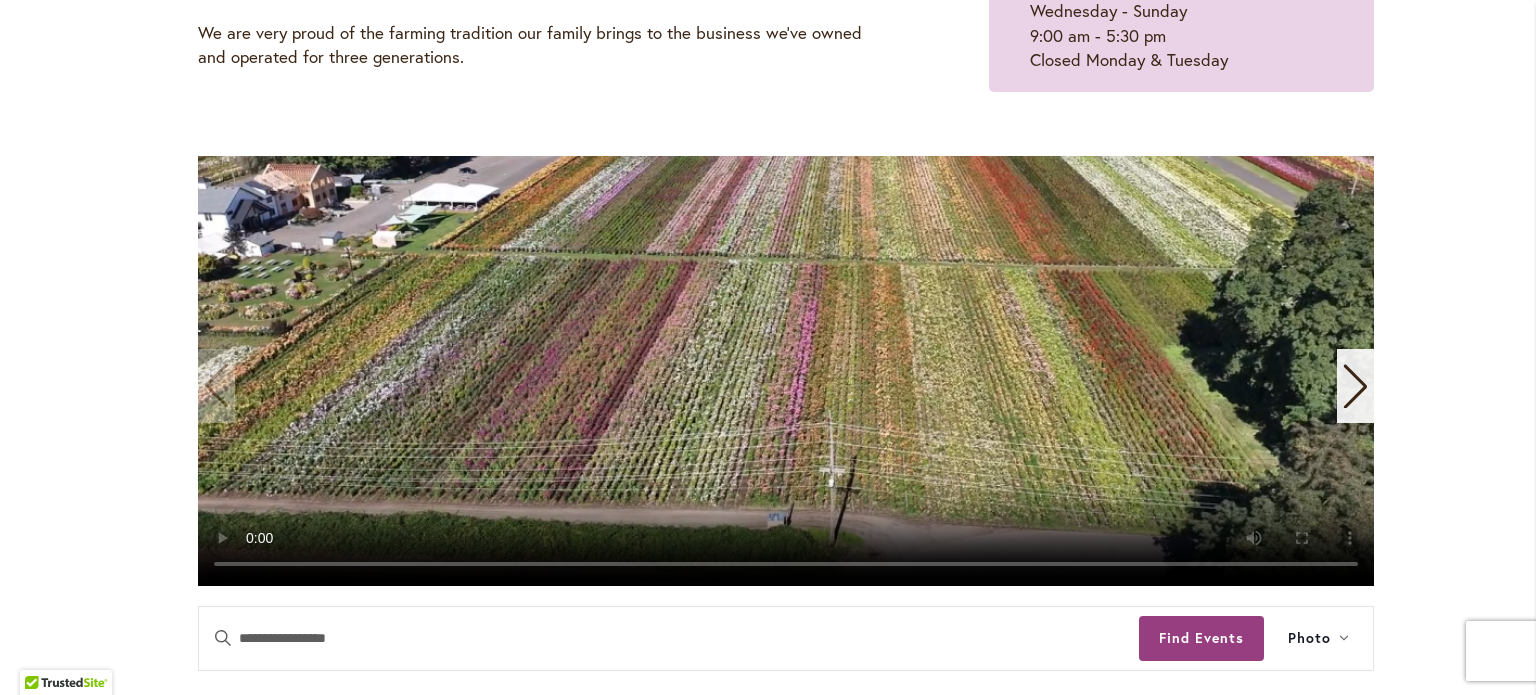 click 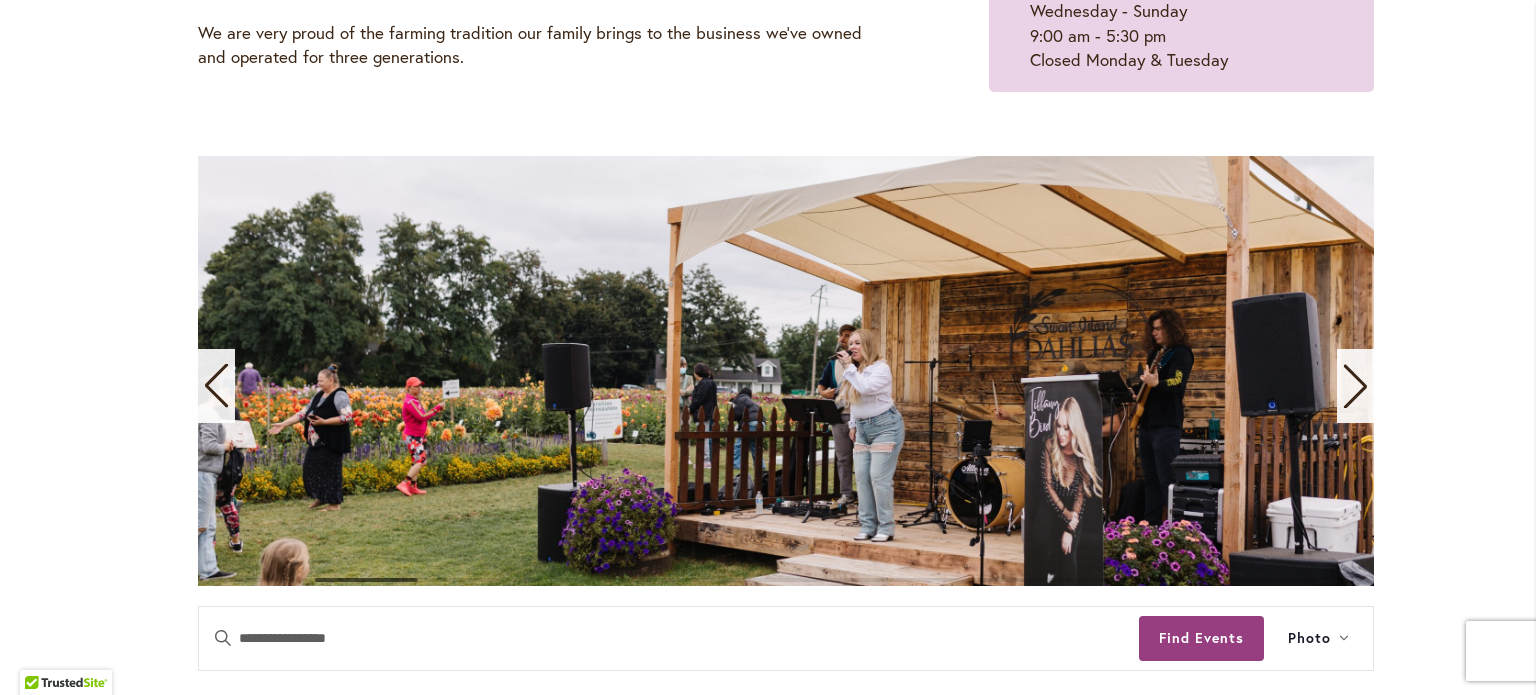 click 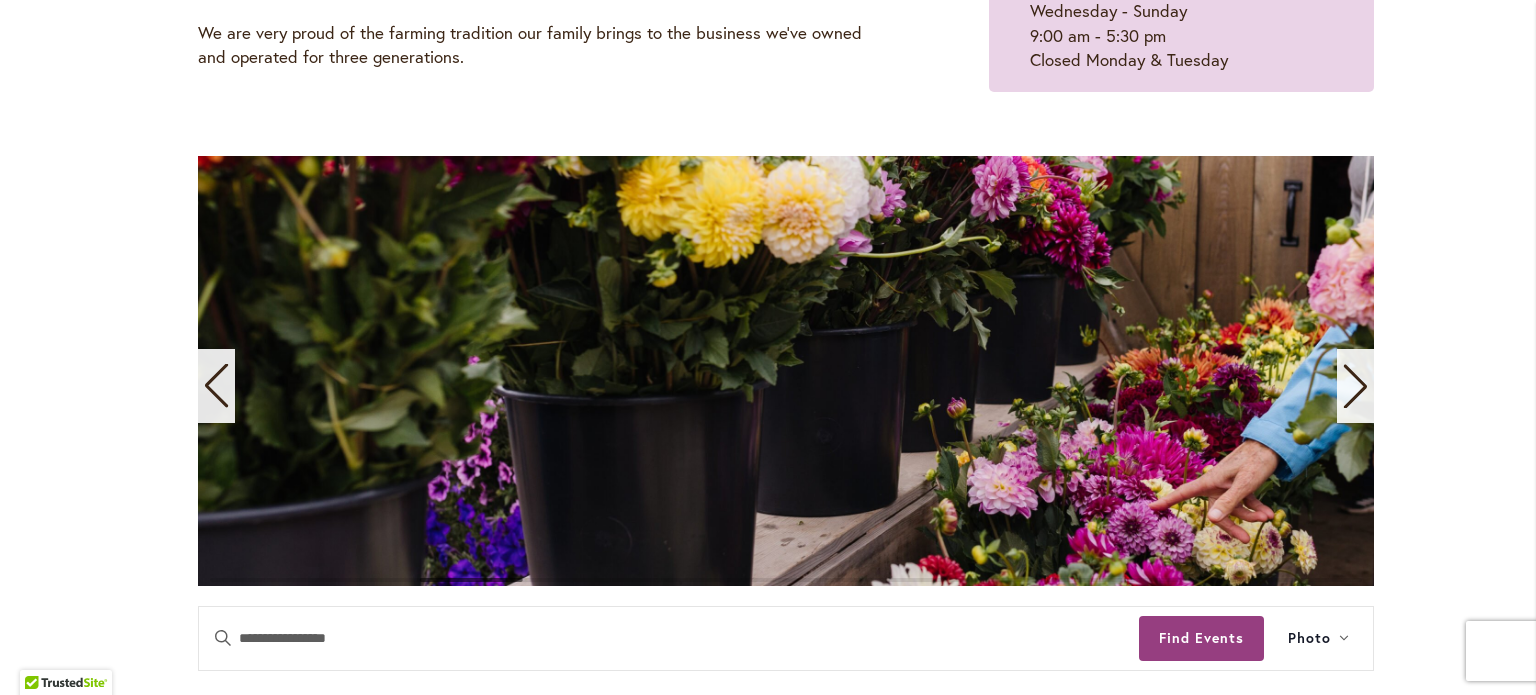 click 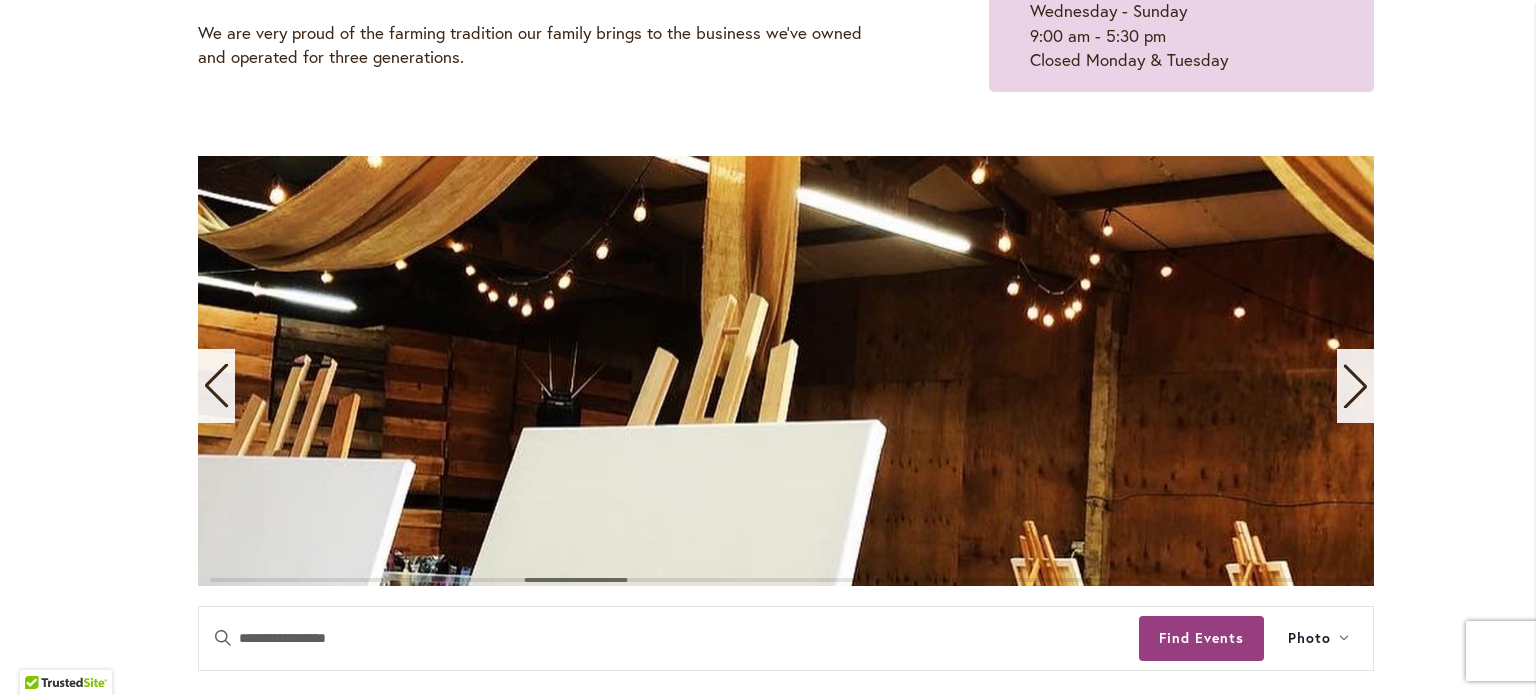 click 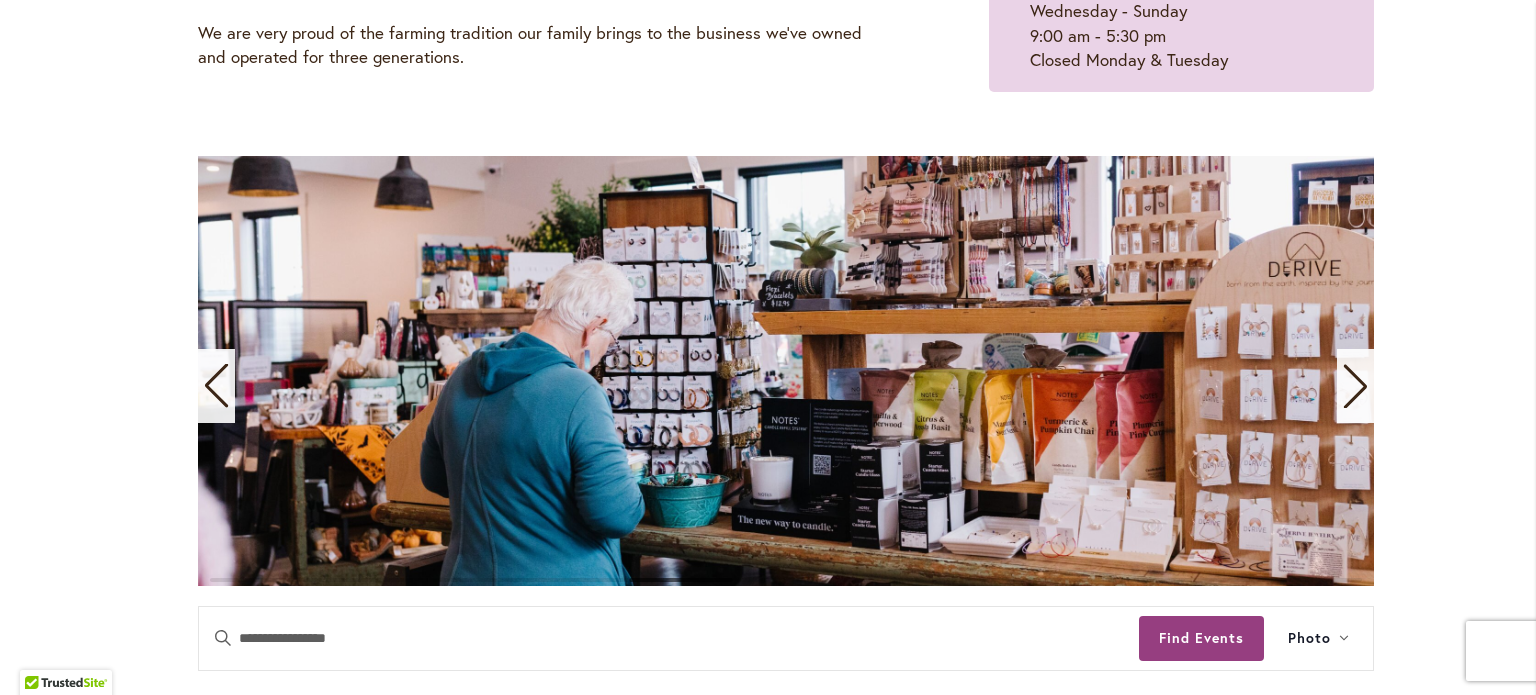 click 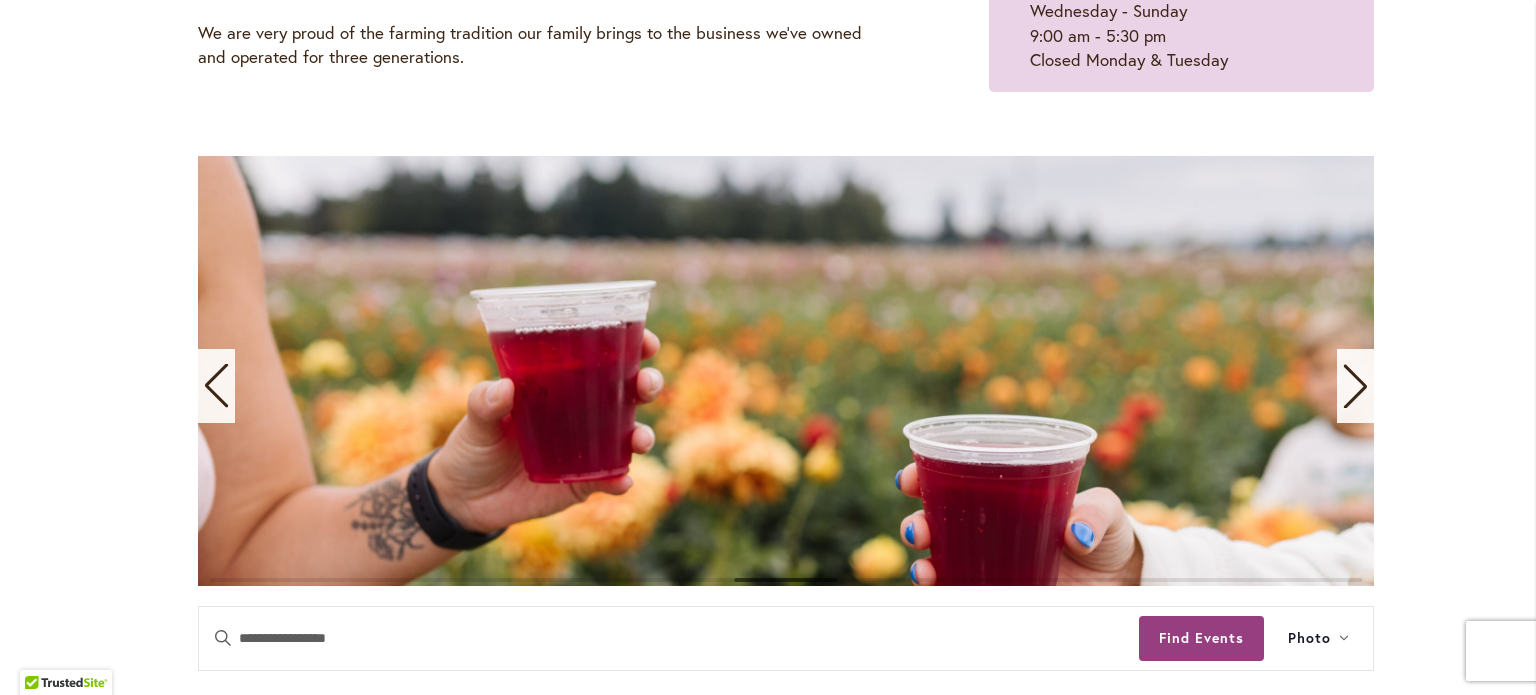 click 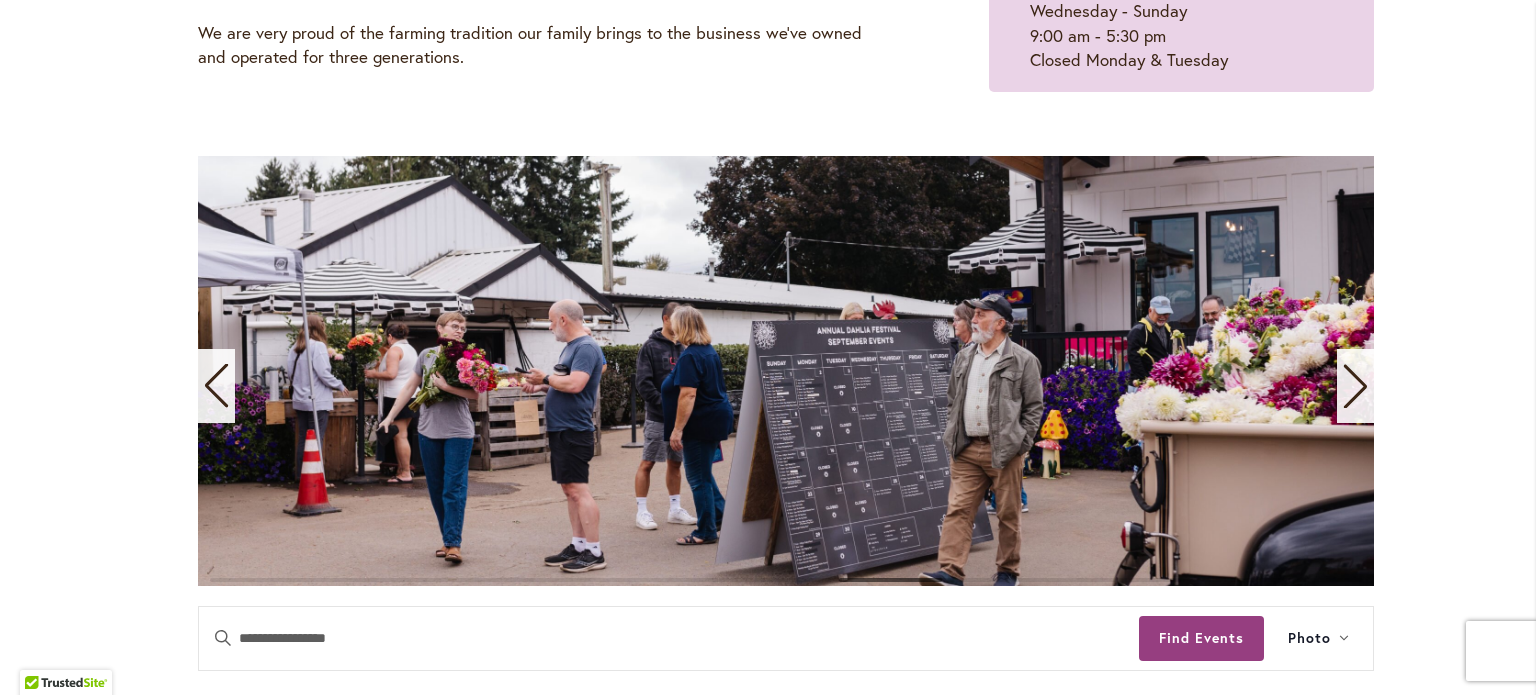 click 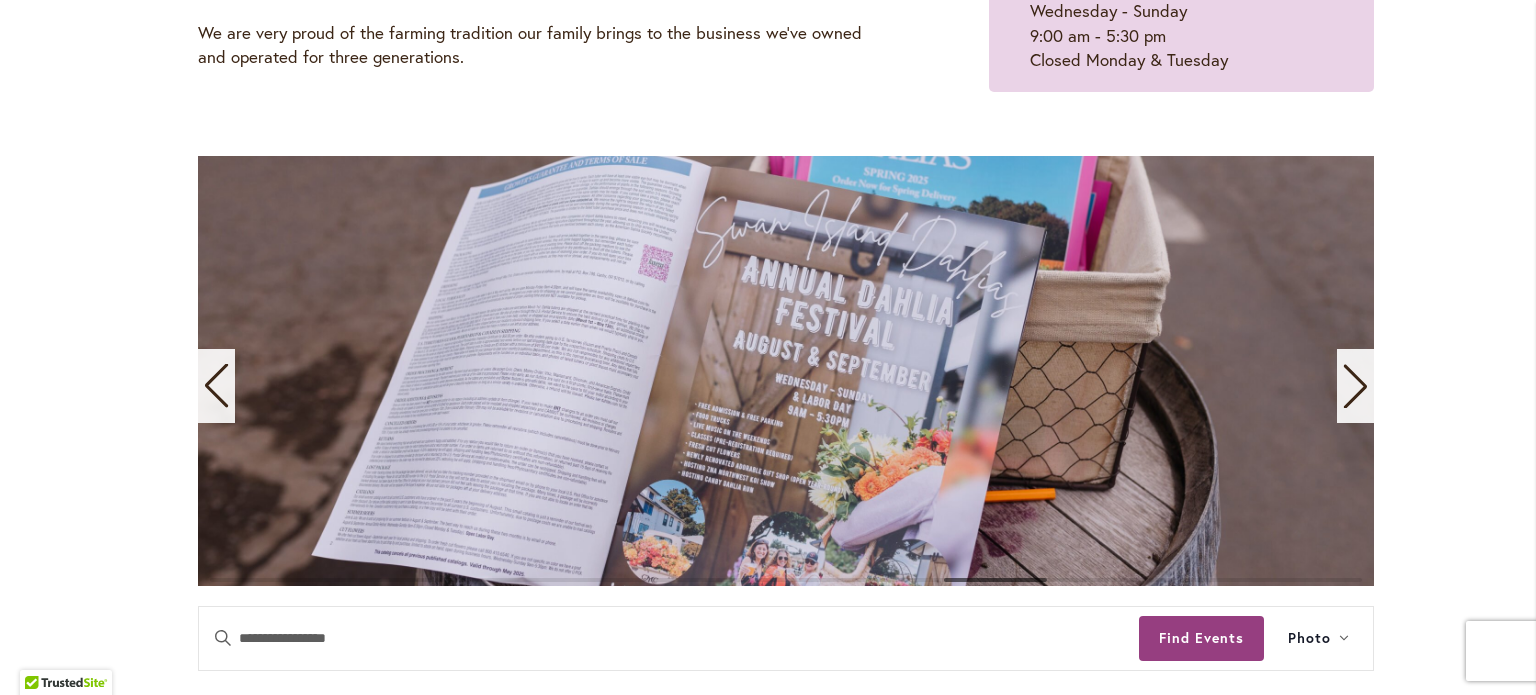 click 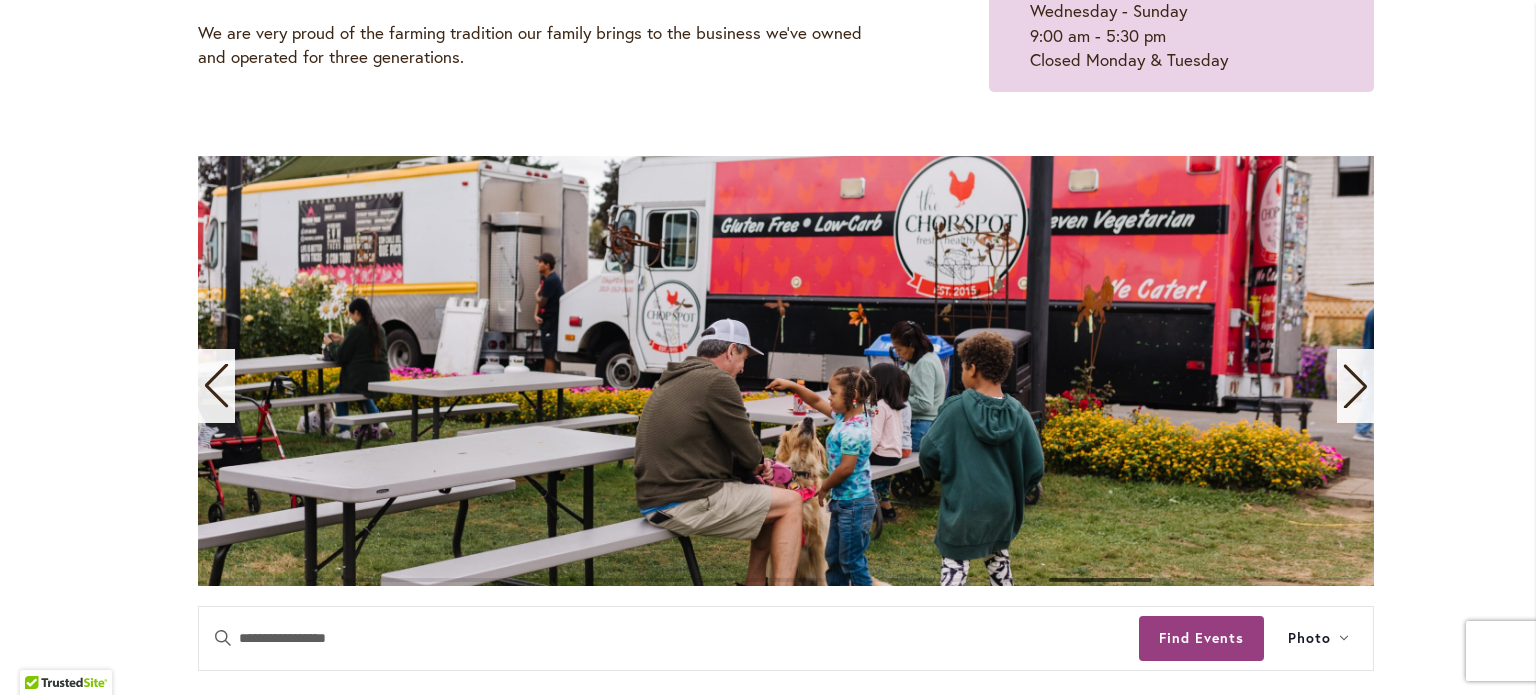 click 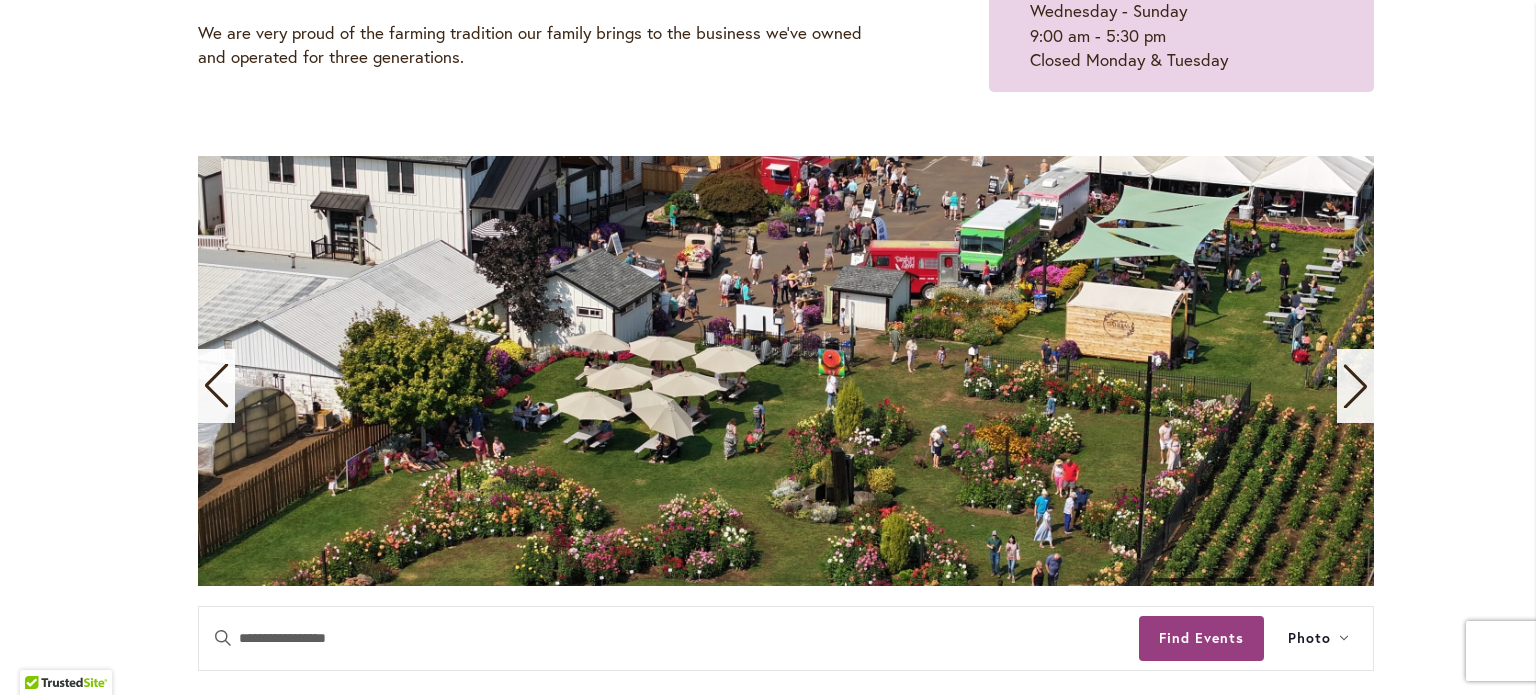 click 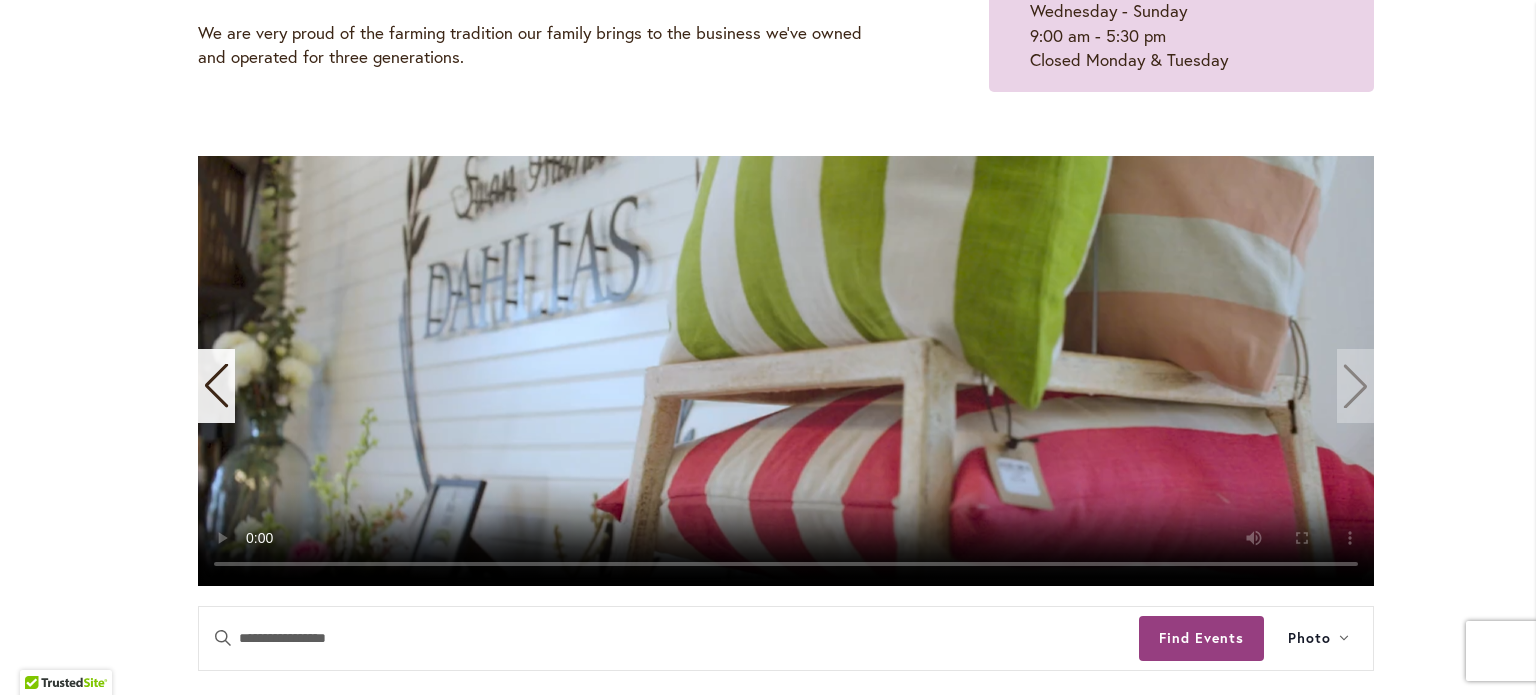 click at bounding box center (786, 371) 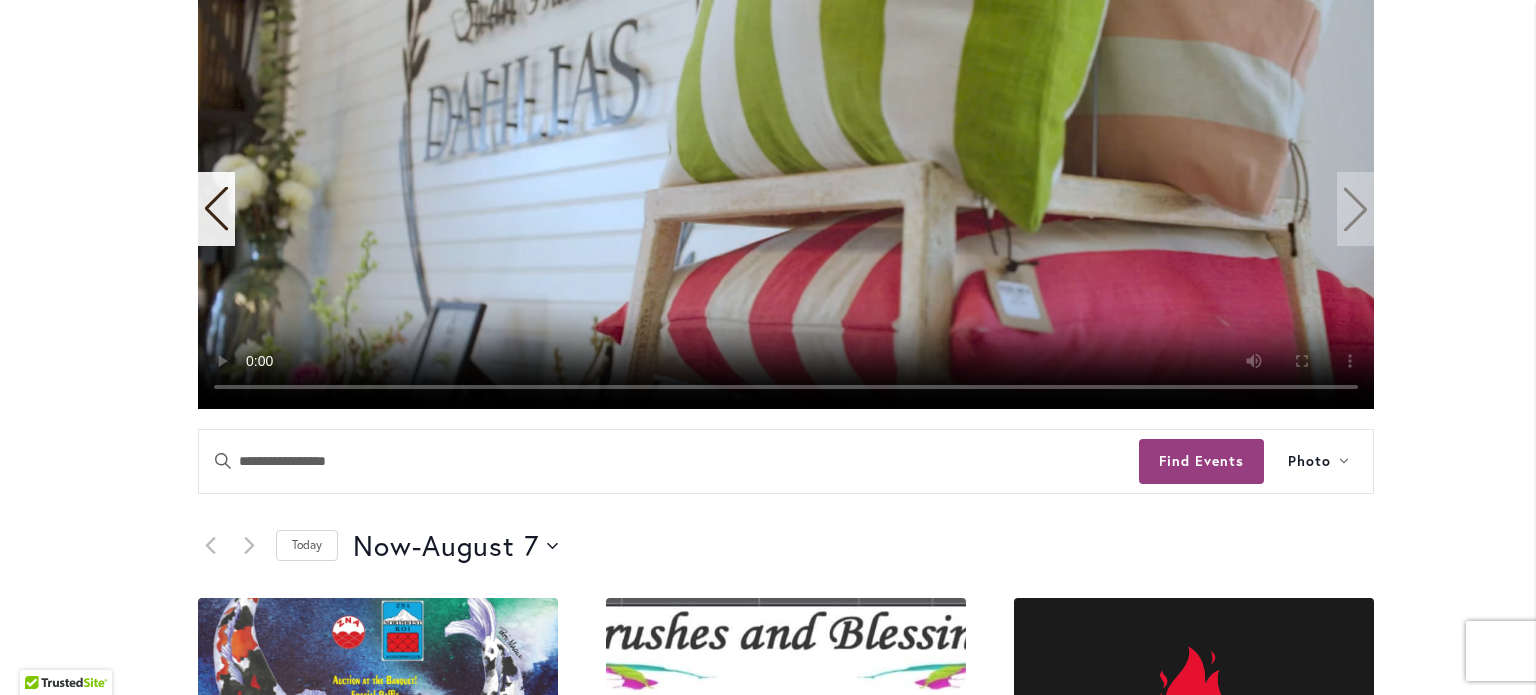 scroll, scrollTop: 0, scrollLeft: 0, axis: both 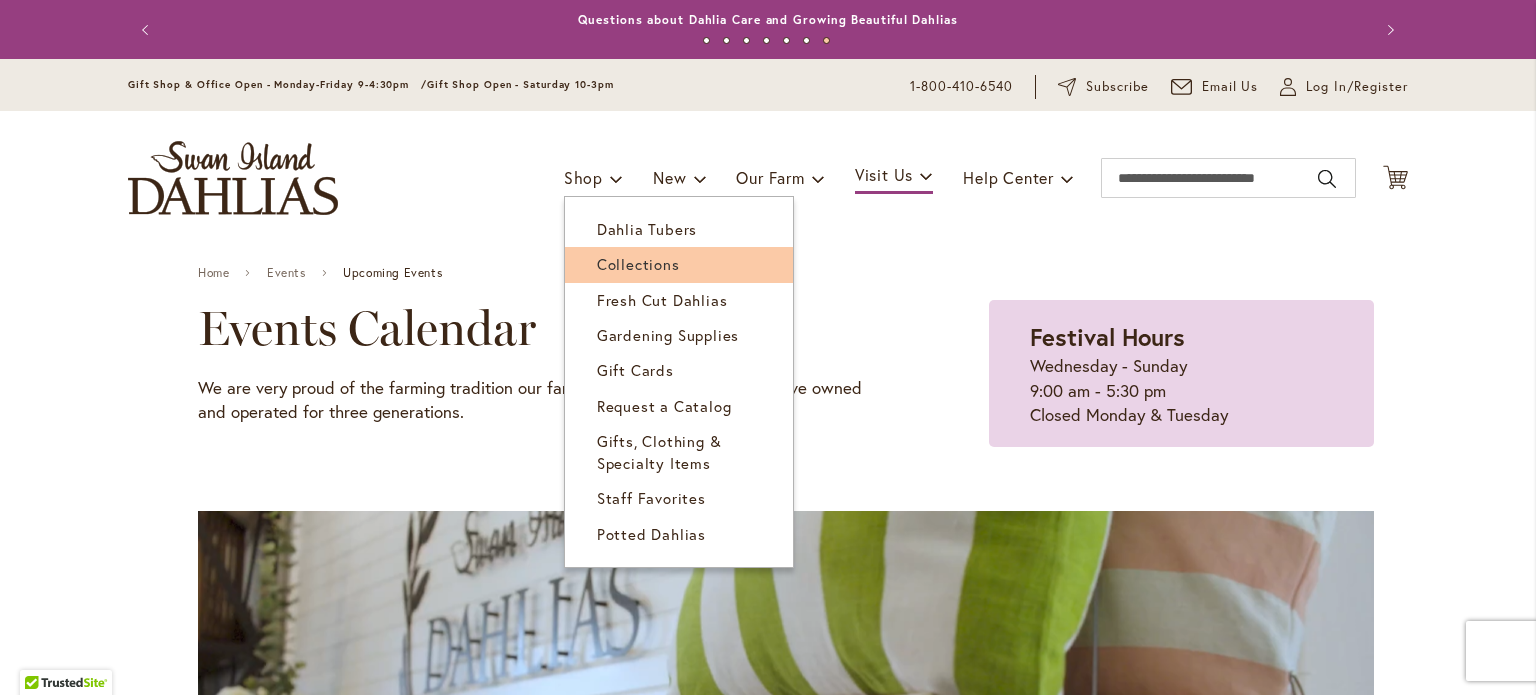 click on "Collections" at bounding box center (638, 264) 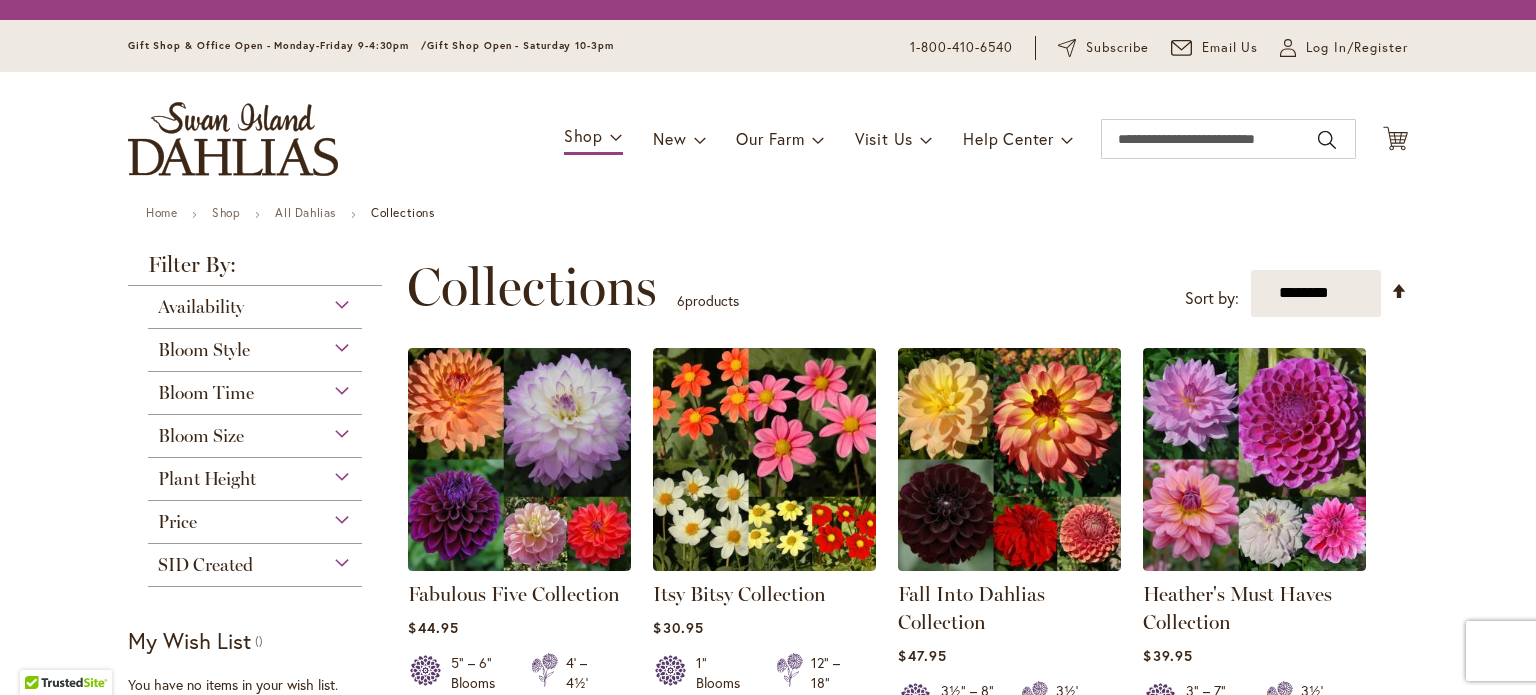 scroll, scrollTop: 0, scrollLeft: 0, axis: both 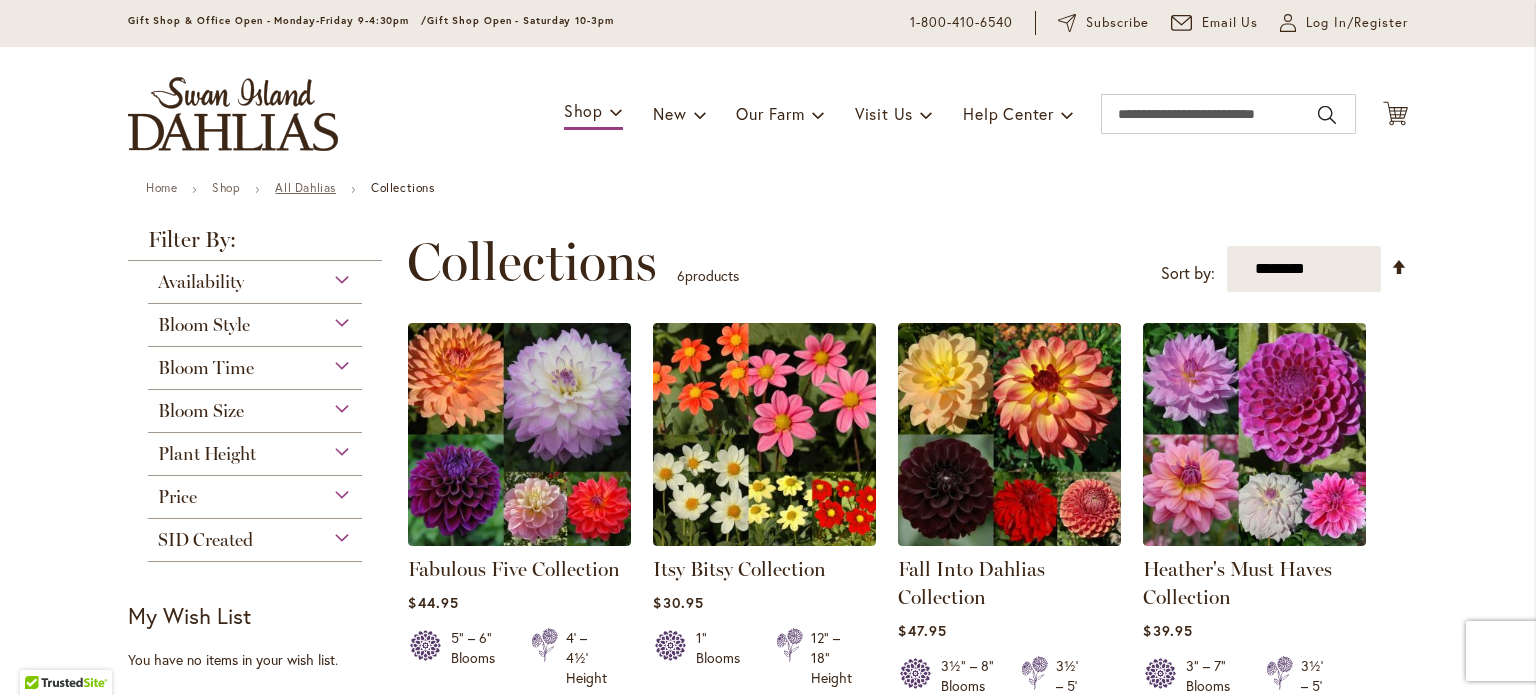 click on "All Dahlias" at bounding box center (305, 187) 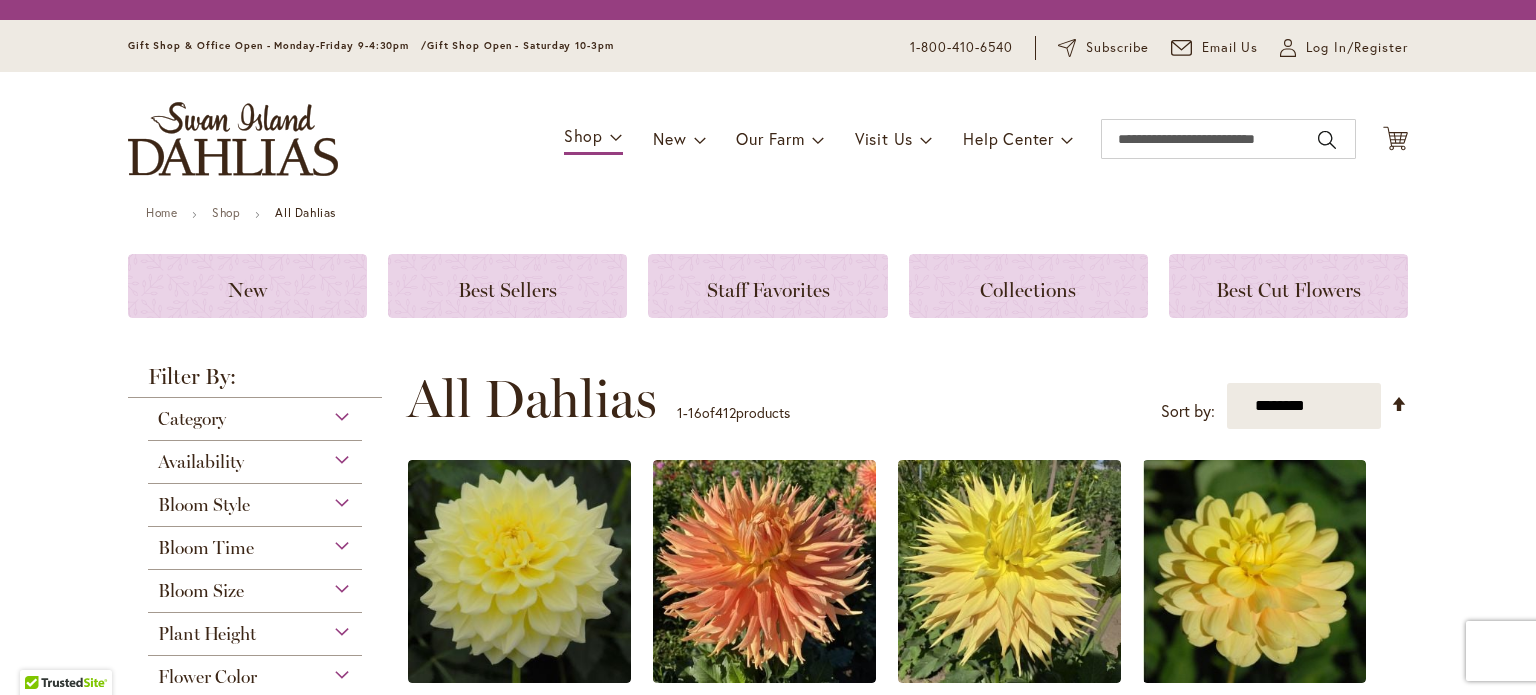scroll, scrollTop: 0, scrollLeft: 0, axis: both 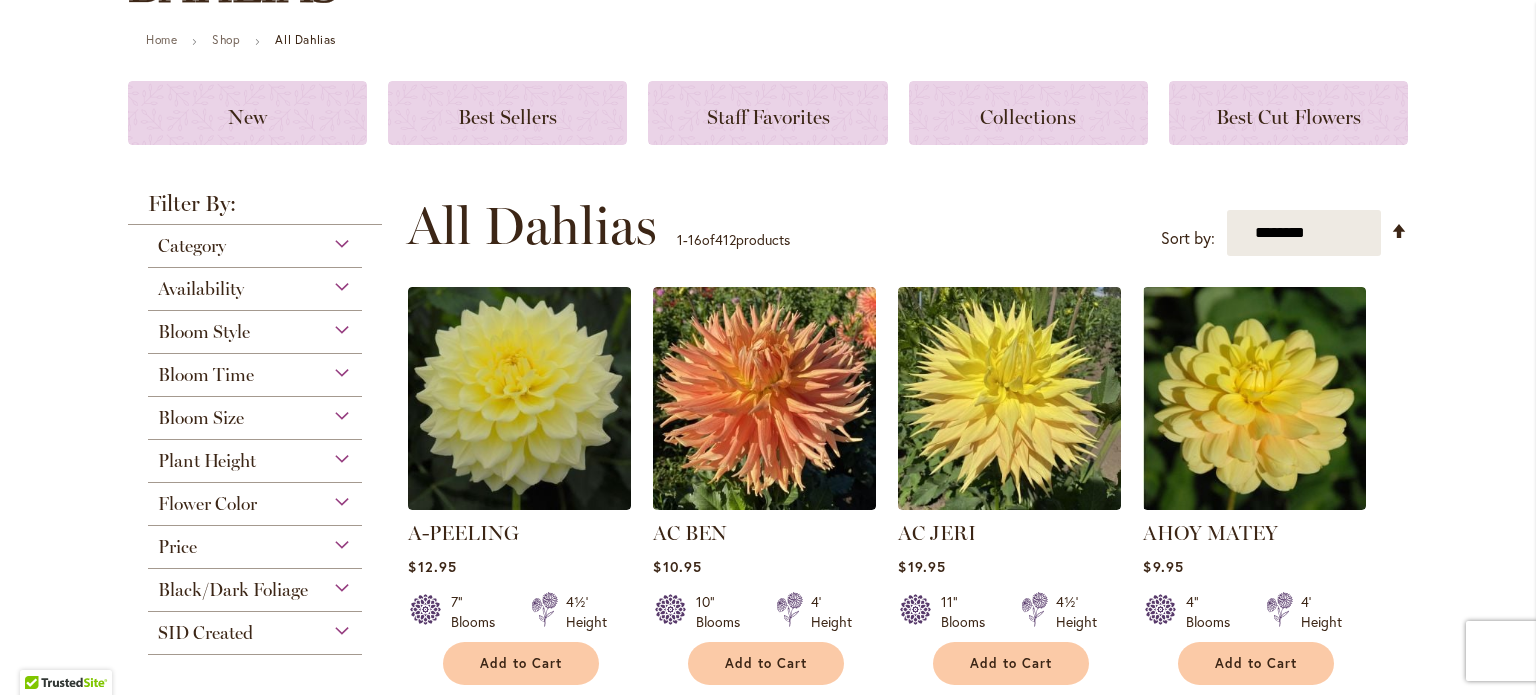 click on "Flower Color" at bounding box center [255, 499] 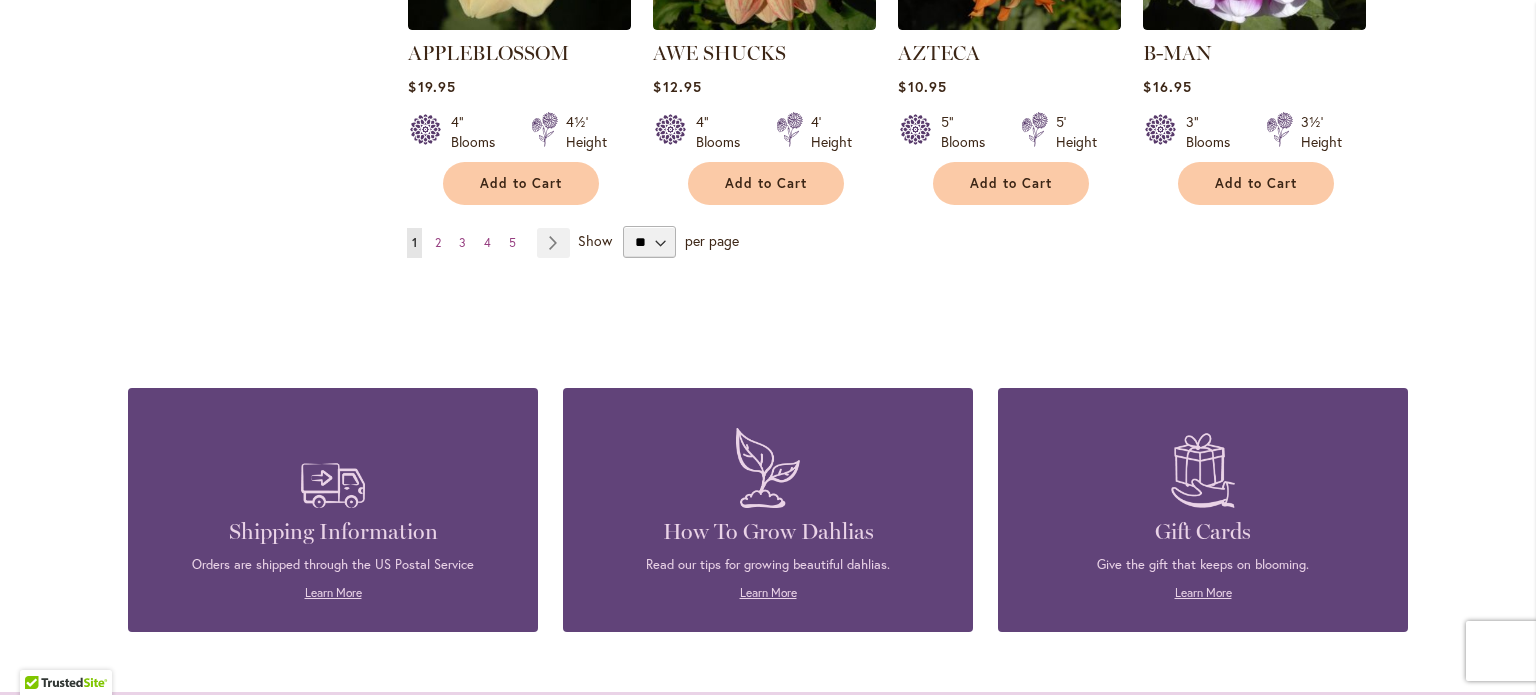 scroll, scrollTop: 1954, scrollLeft: 0, axis: vertical 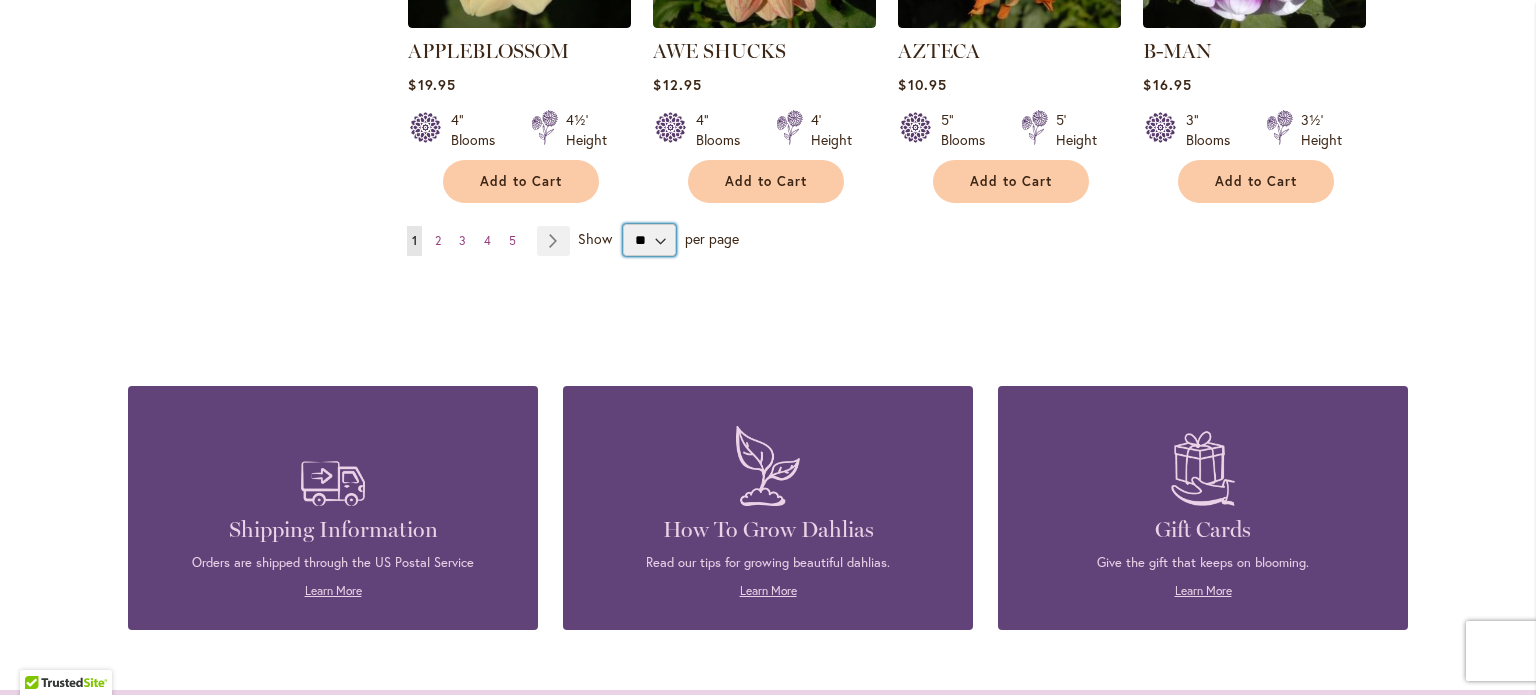 click on "**
**
**
**" at bounding box center (649, 240) 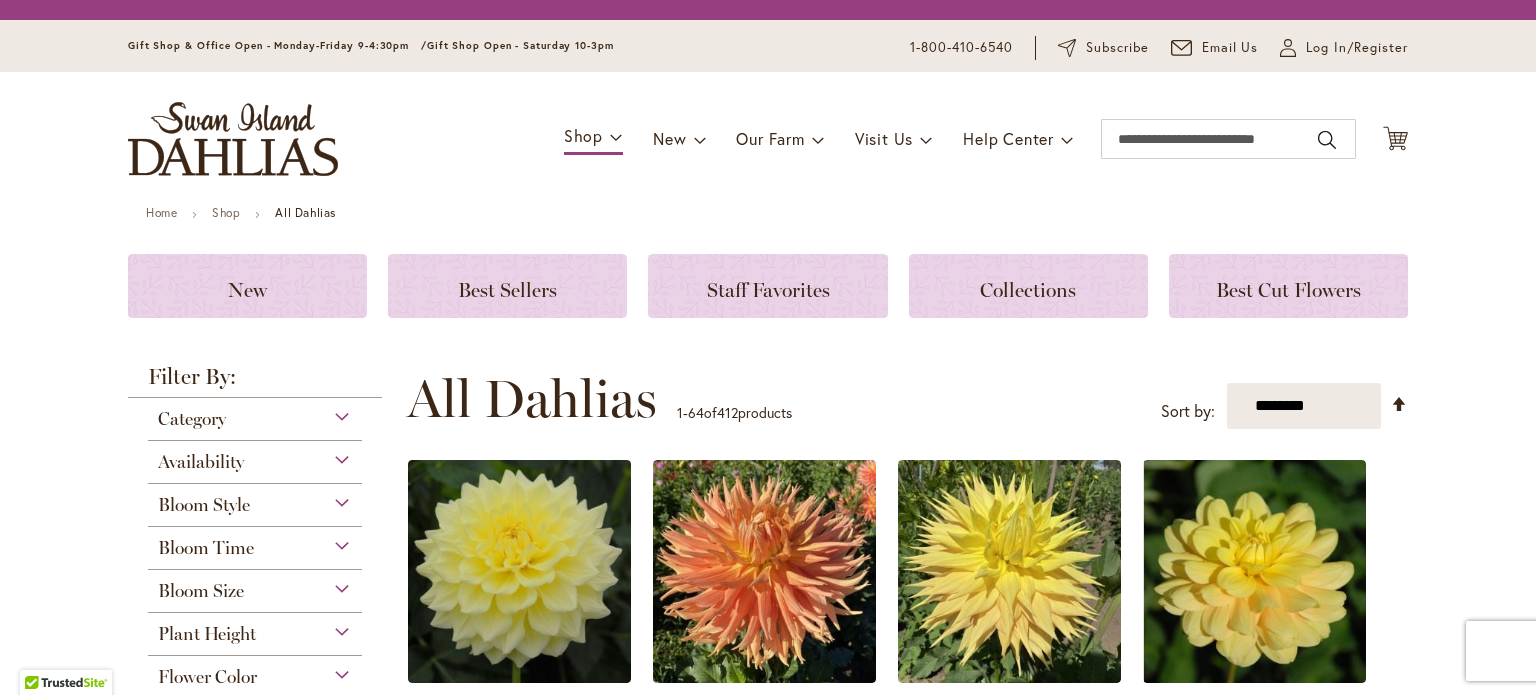 scroll, scrollTop: 0, scrollLeft: 0, axis: both 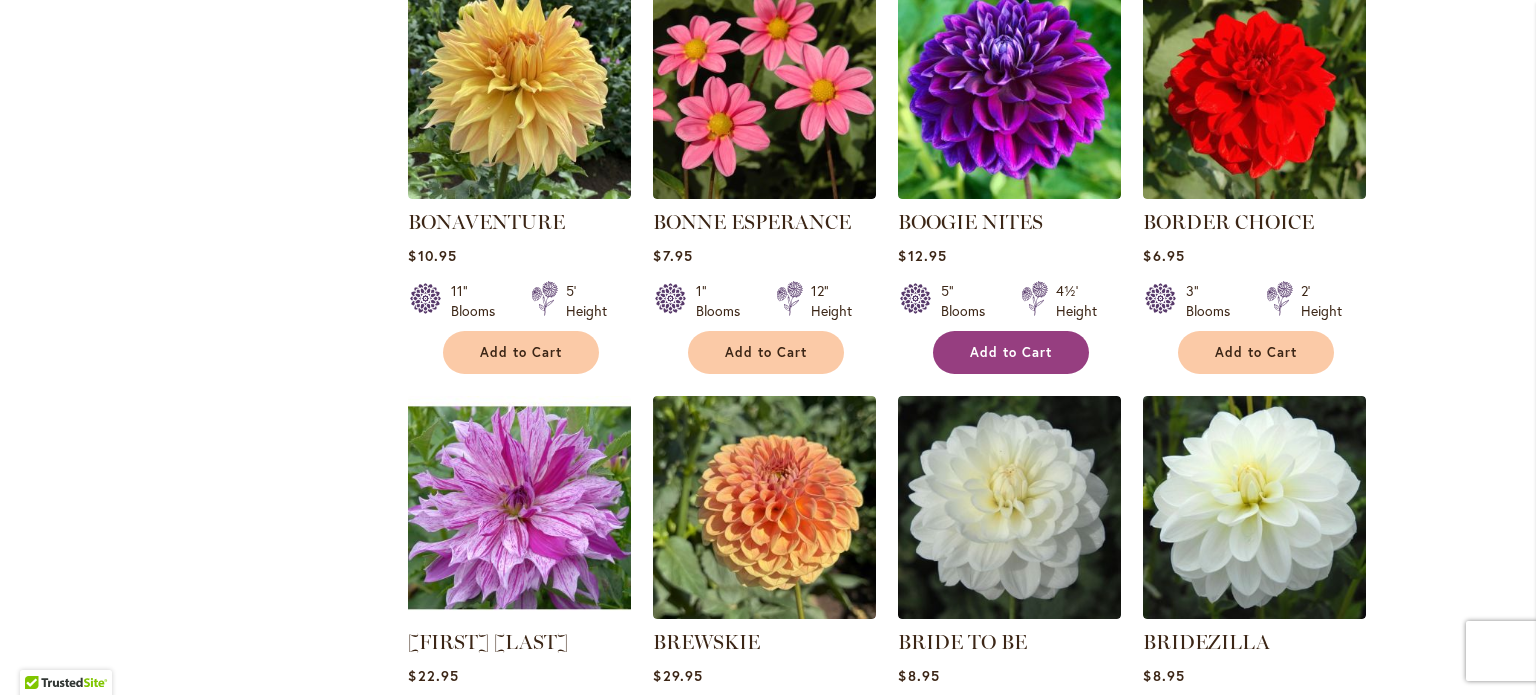 click on "Add to Cart" at bounding box center [1011, 352] 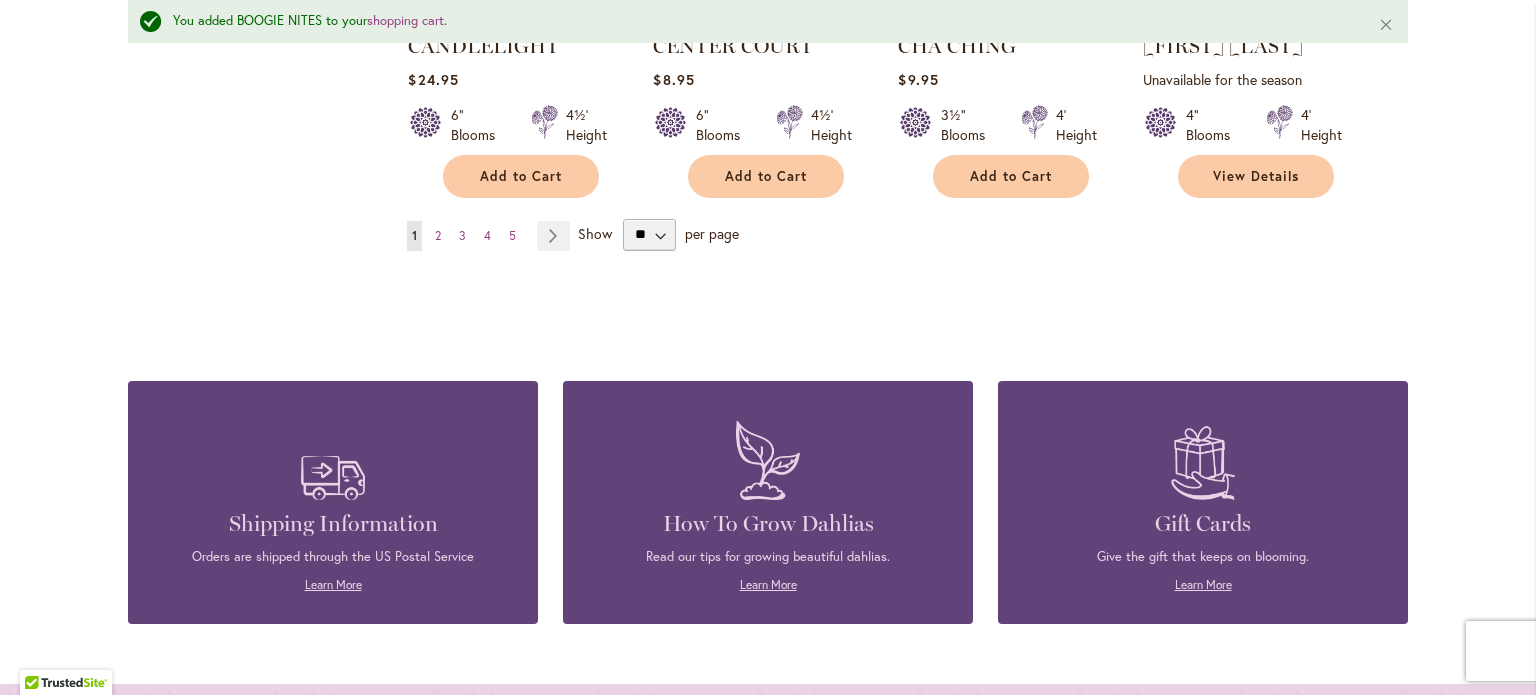 scroll, scrollTop: 7081, scrollLeft: 0, axis: vertical 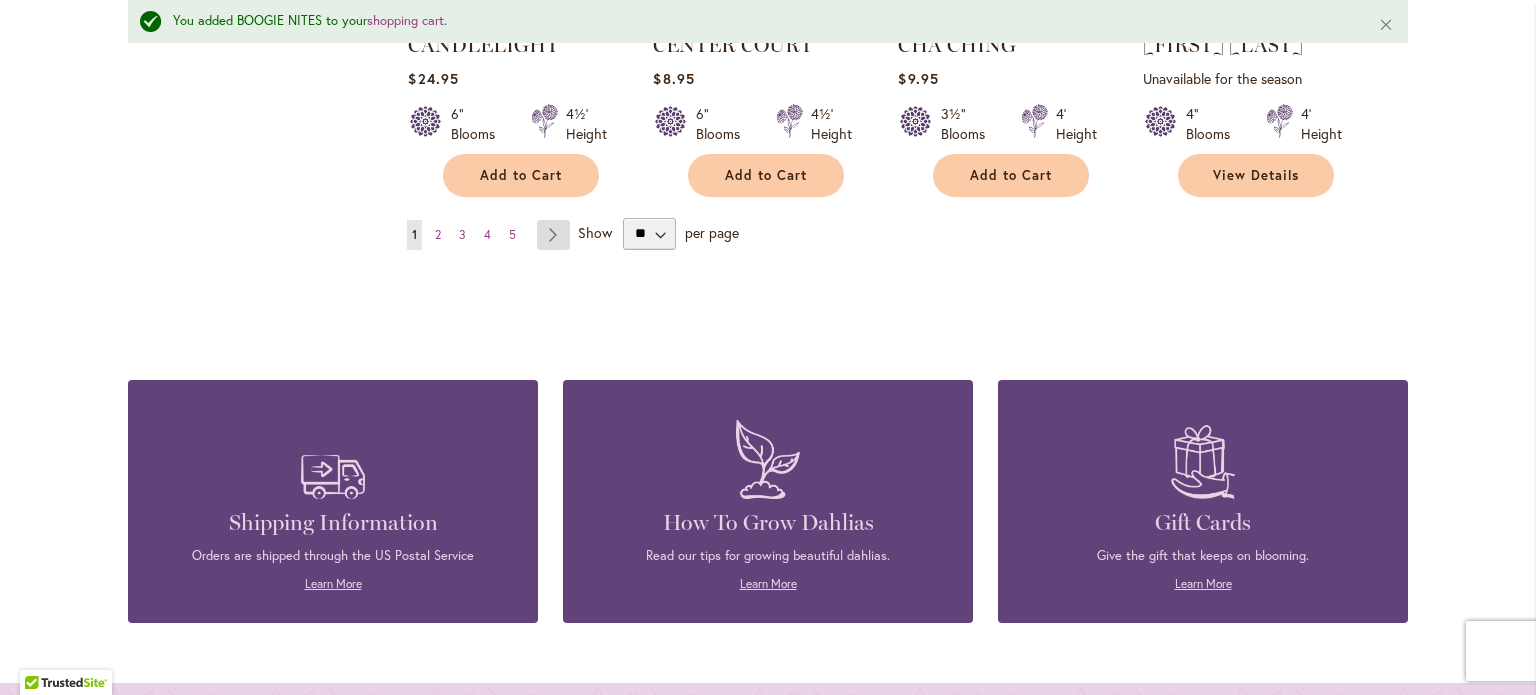 click on "Page
Next" at bounding box center (553, 235) 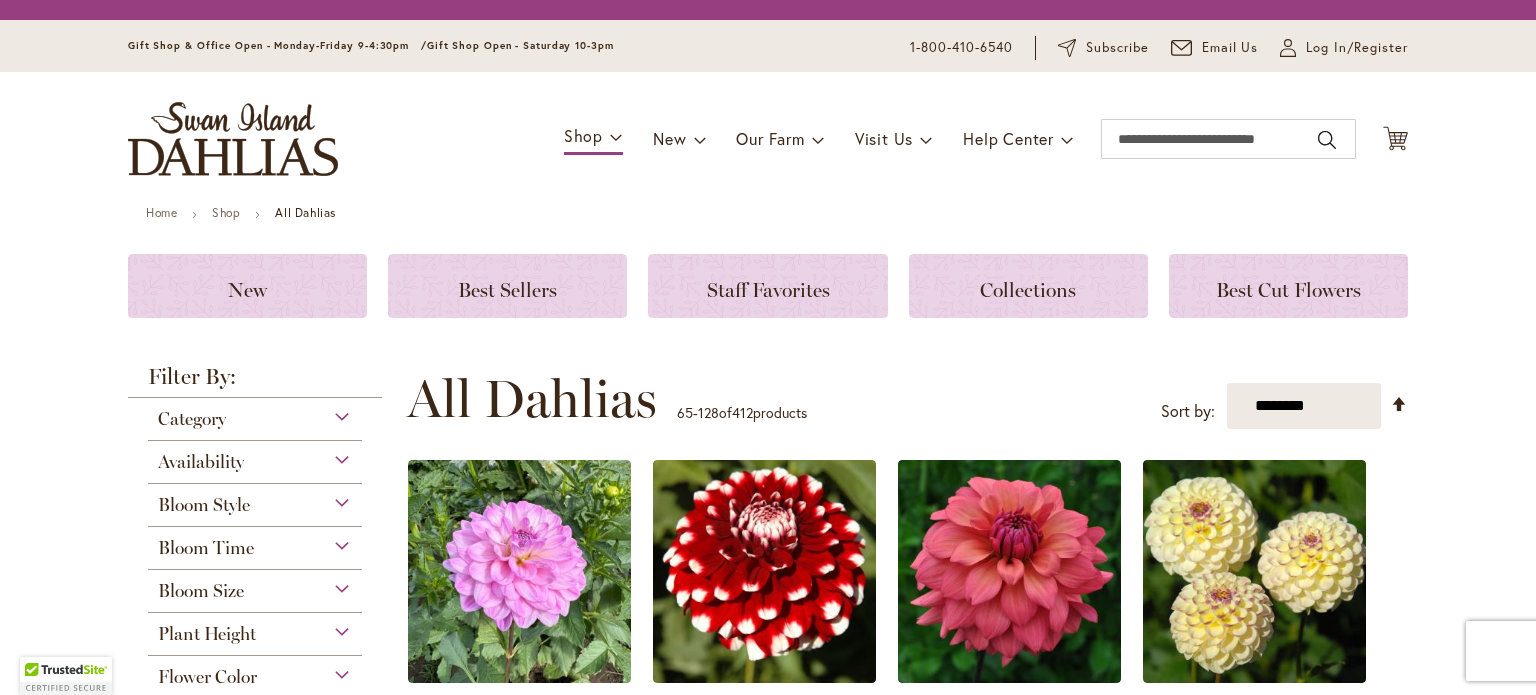 scroll, scrollTop: 0, scrollLeft: 0, axis: both 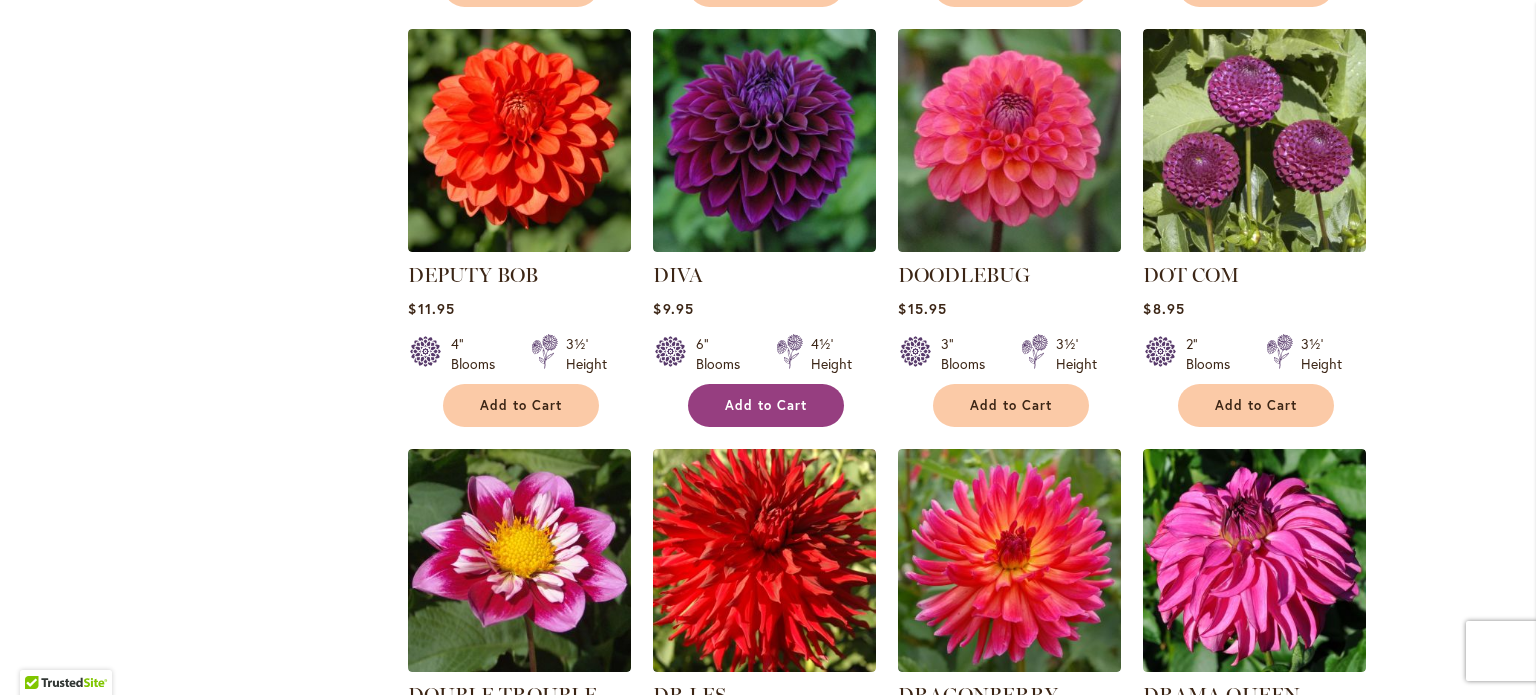 click on "Add to Cart" at bounding box center [766, 405] 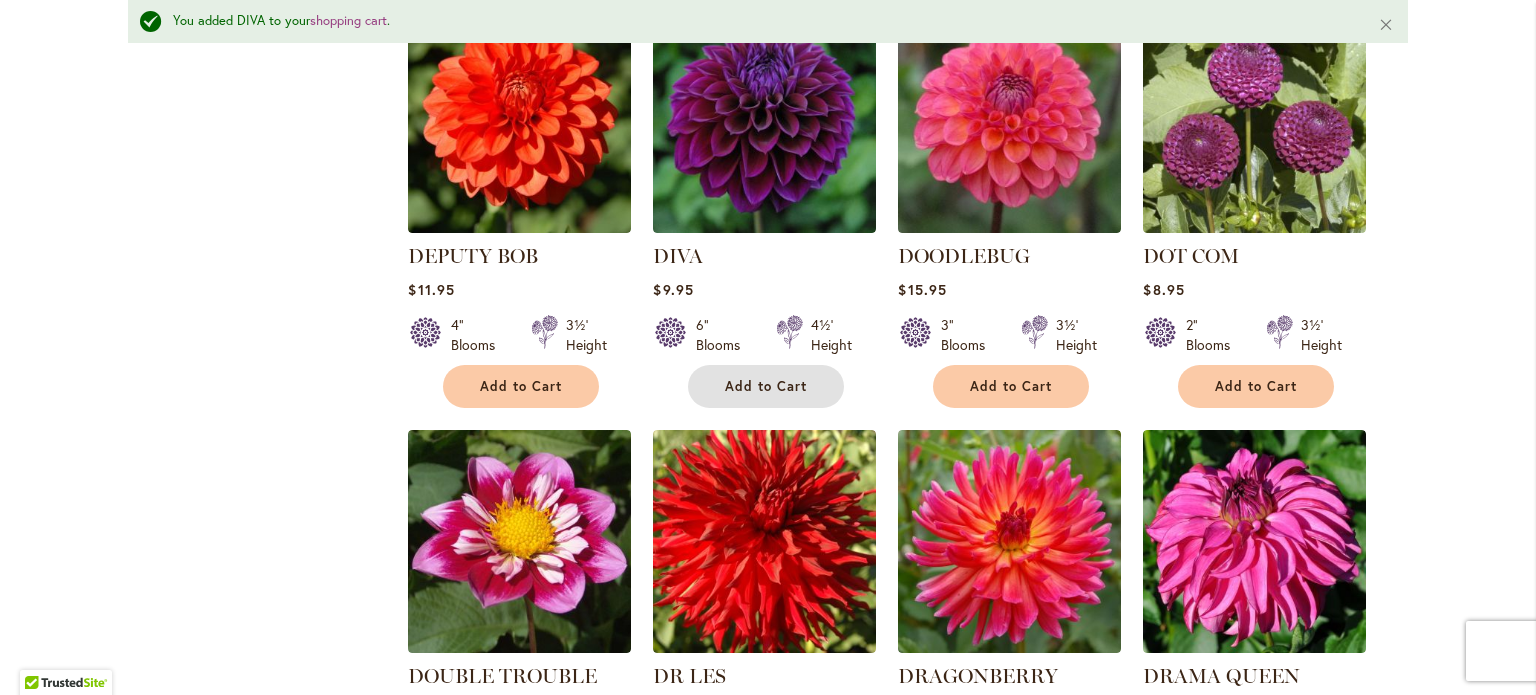scroll, scrollTop: 4374, scrollLeft: 0, axis: vertical 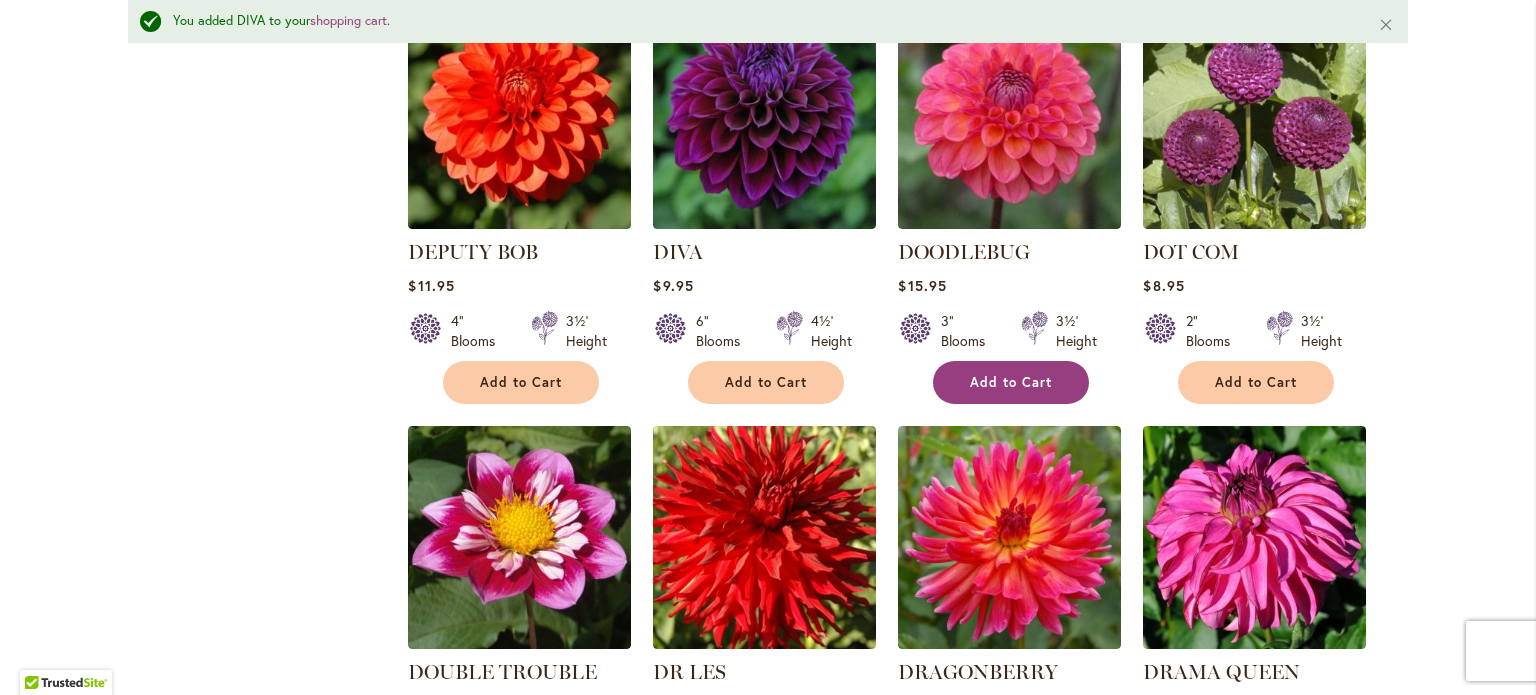click on "Add to Cart" at bounding box center [1011, 382] 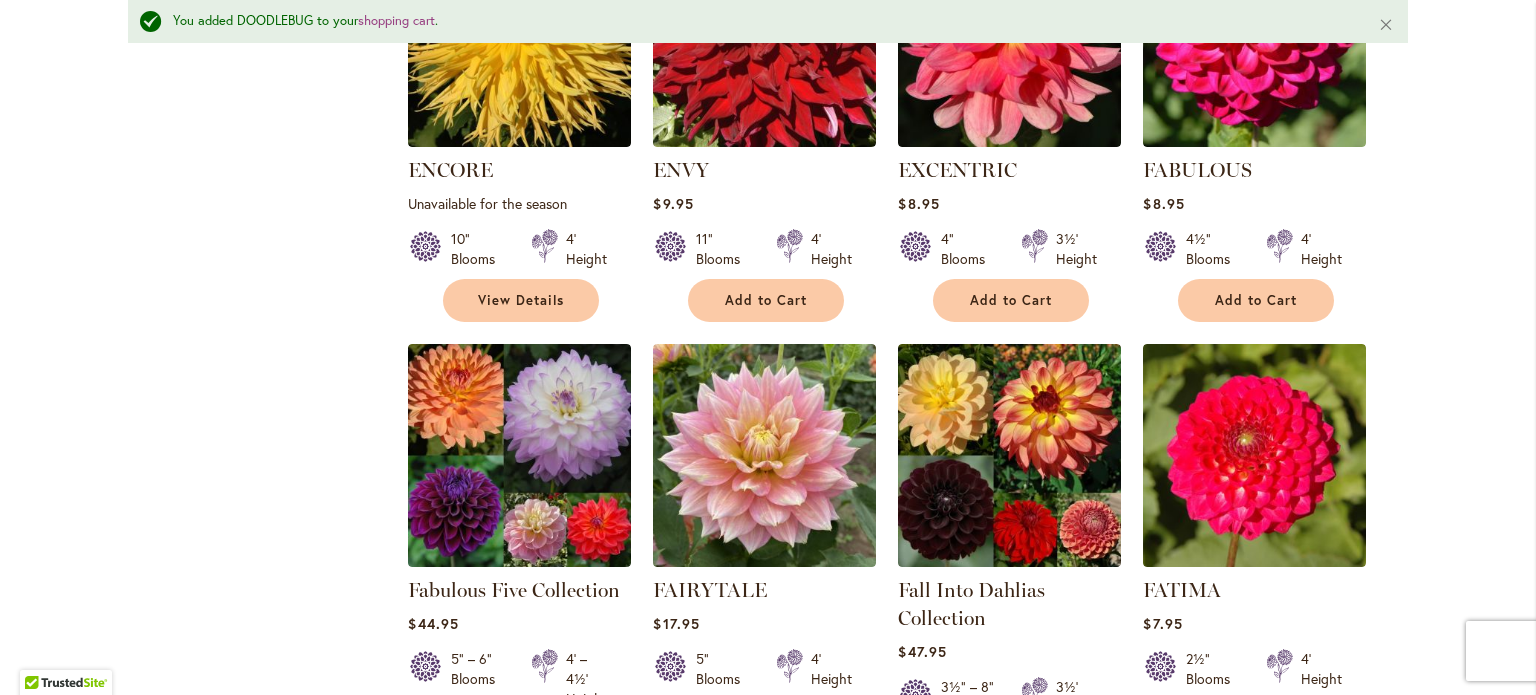 scroll, scrollTop: 6133, scrollLeft: 0, axis: vertical 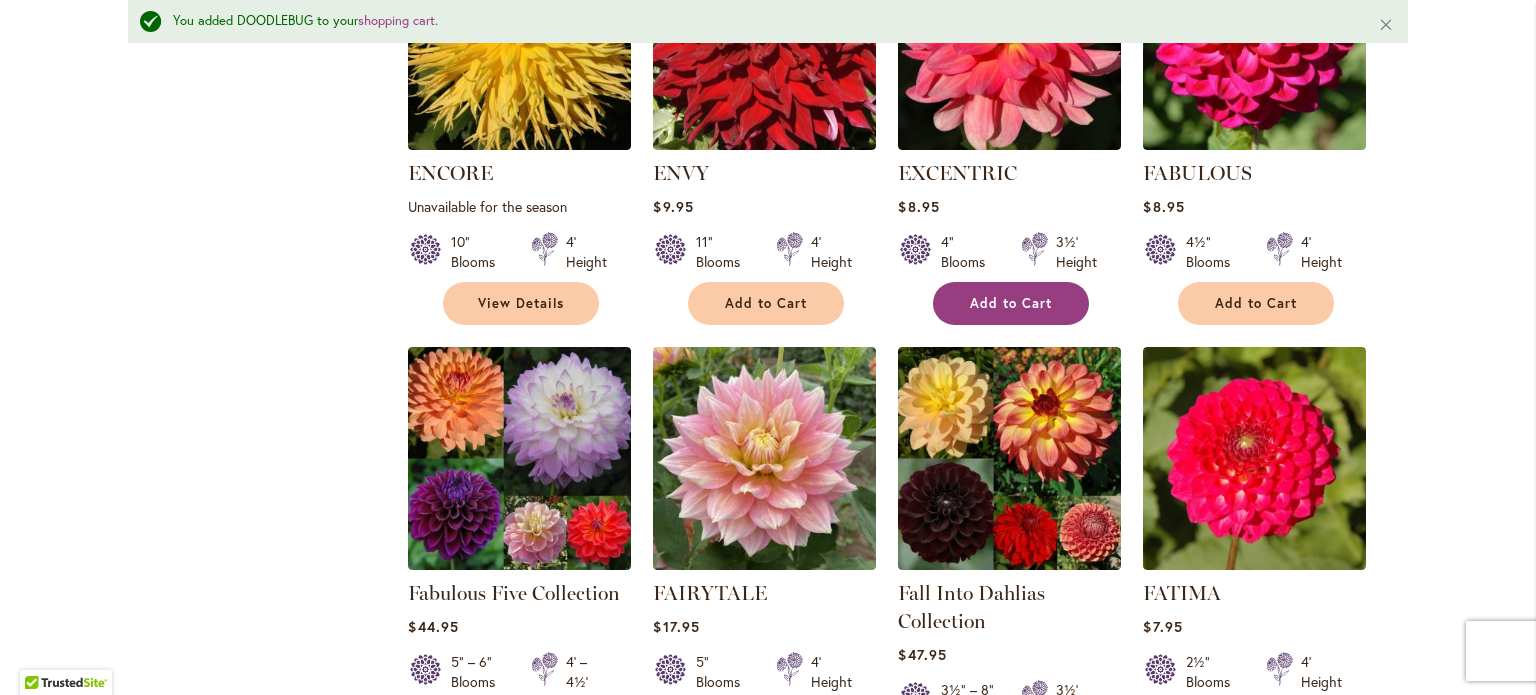 click on "Add to Cart" at bounding box center (1011, 303) 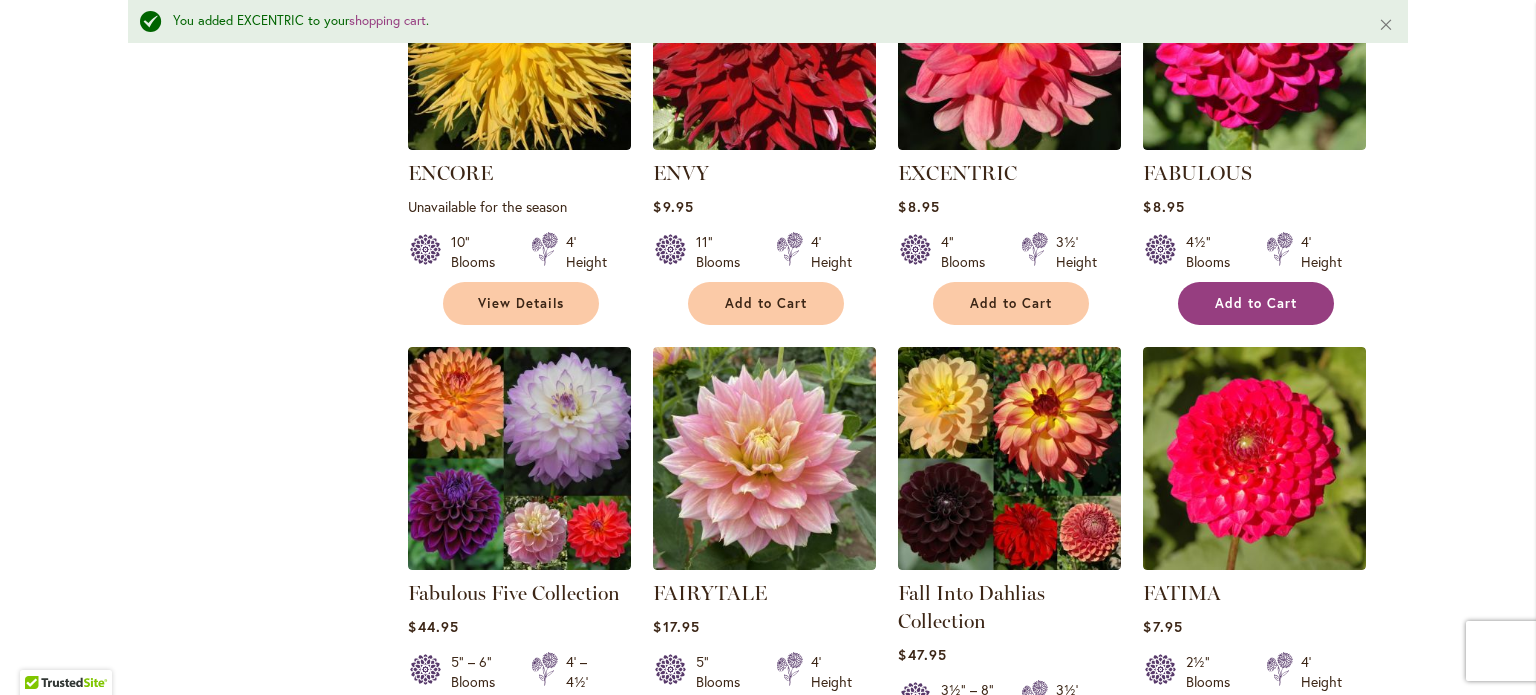 click on "Add to Cart" at bounding box center (1256, 303) 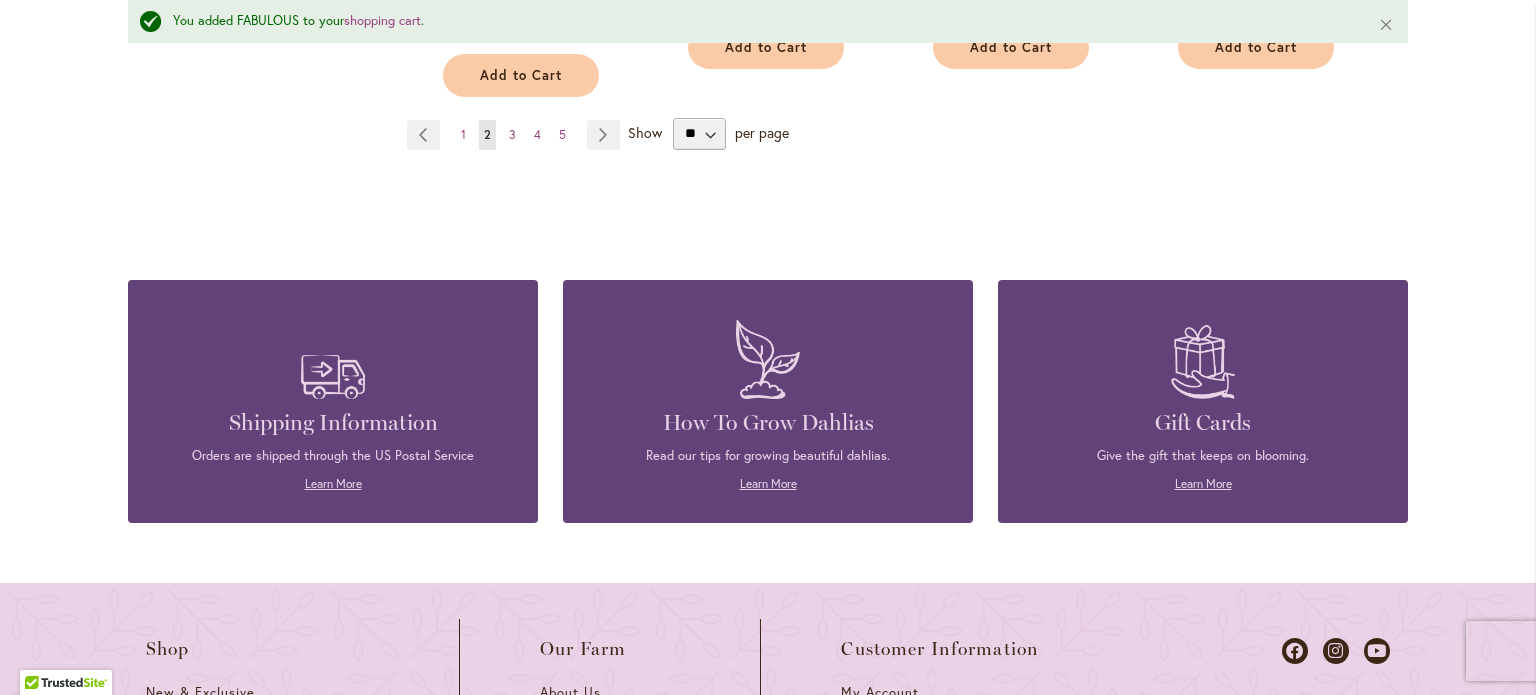 scroll, scrollTop: 7281, scrollLeft: 0, axis: vertical 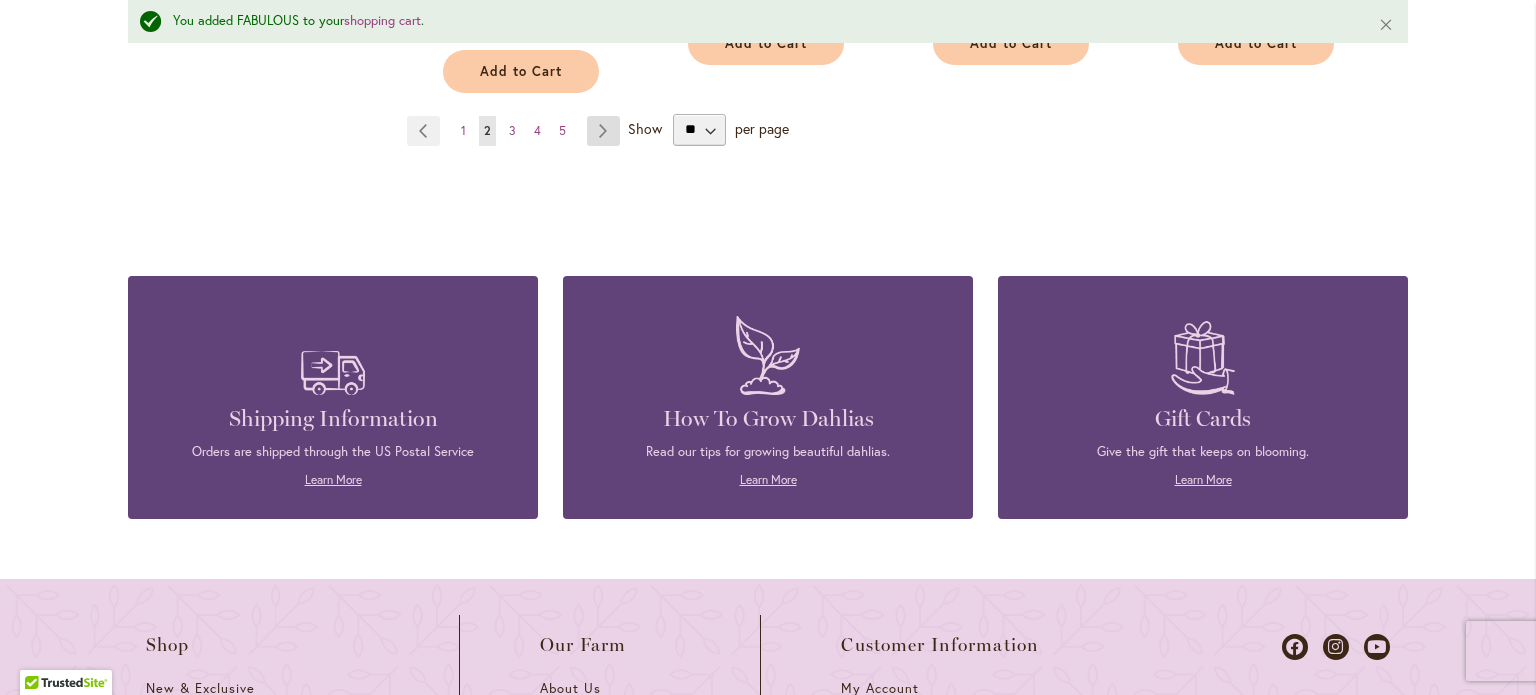 click on "Page
Next" at bounding box center (603, 131) 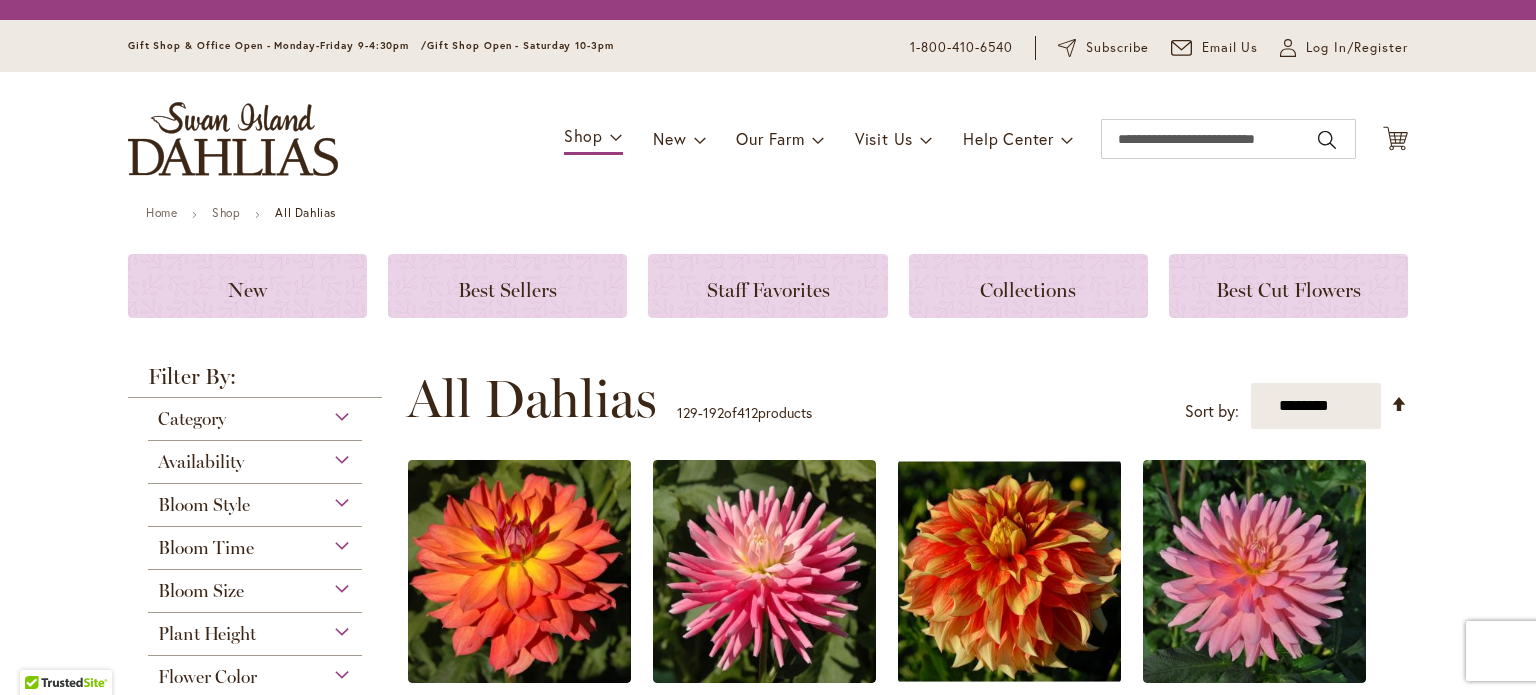 scroll, scrollTop: 0, scrollLeft: 0, axis: both 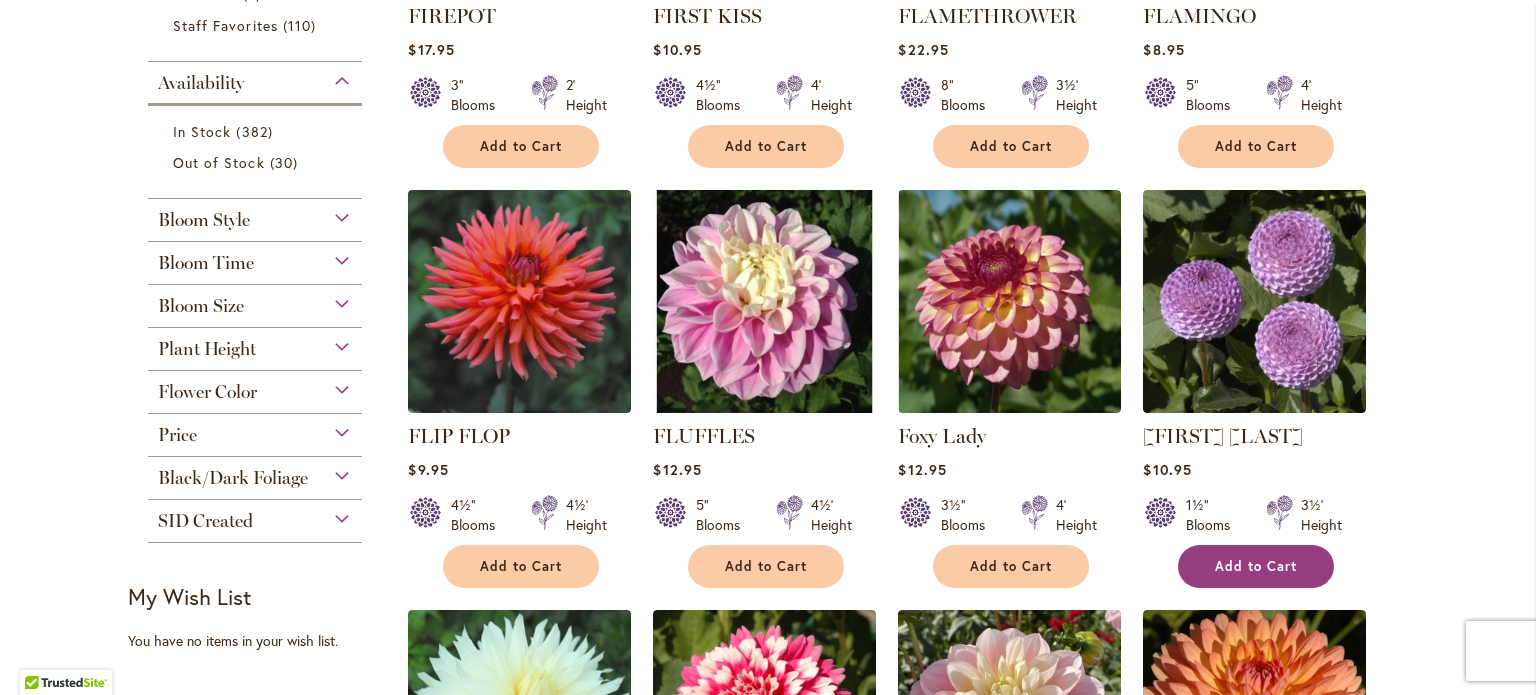 click on "Add to Cart" at bounding box center (1256, 566) 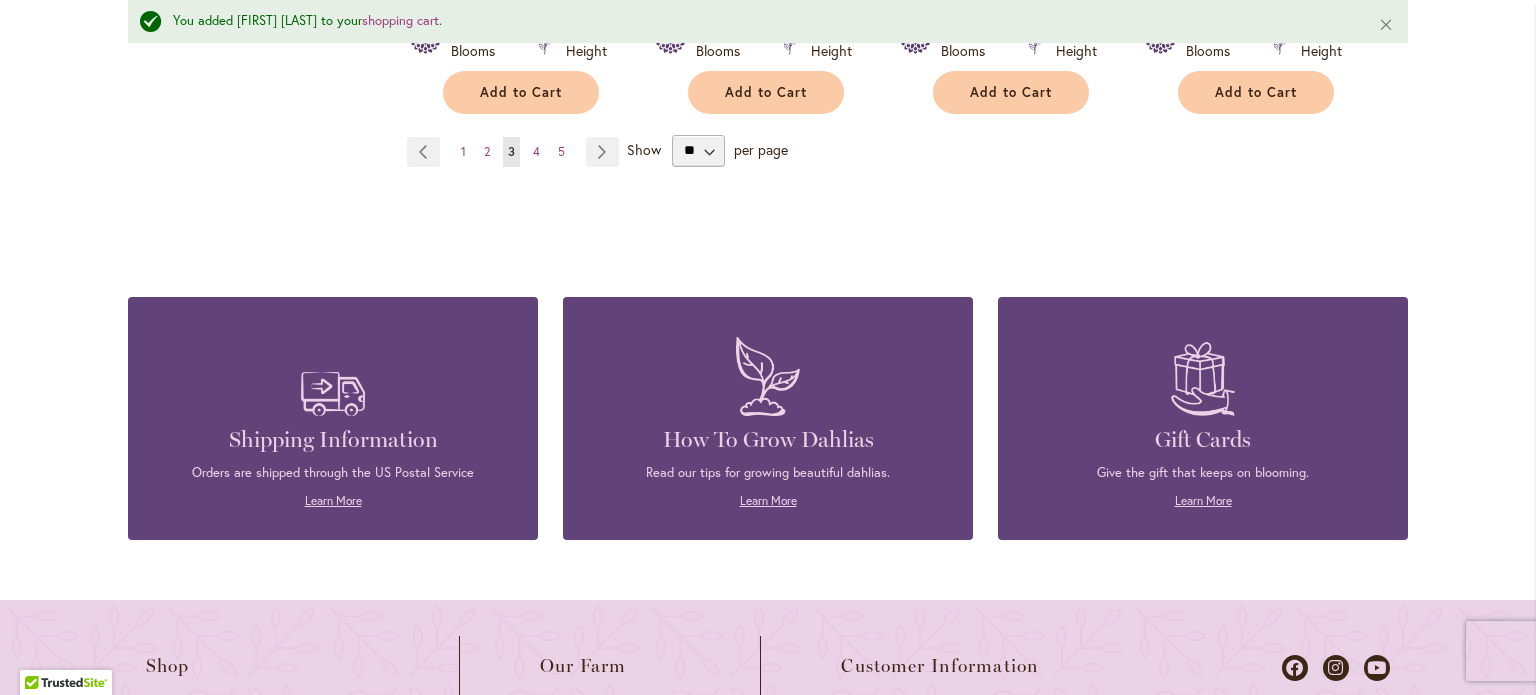 scroll, scrollTop: 7289, scrollLeft: 0, axis: vertical 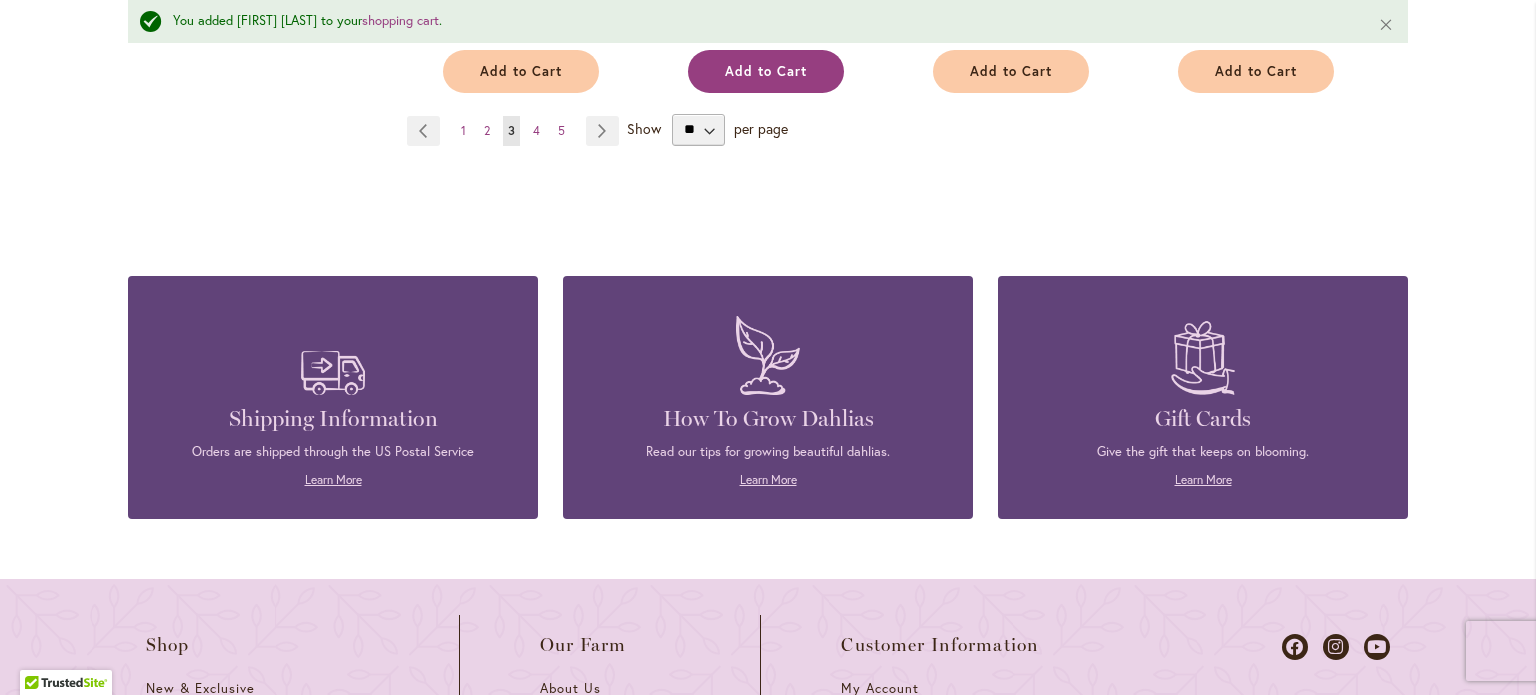 click on "Add to Cart" at bounding box center [766, 71] 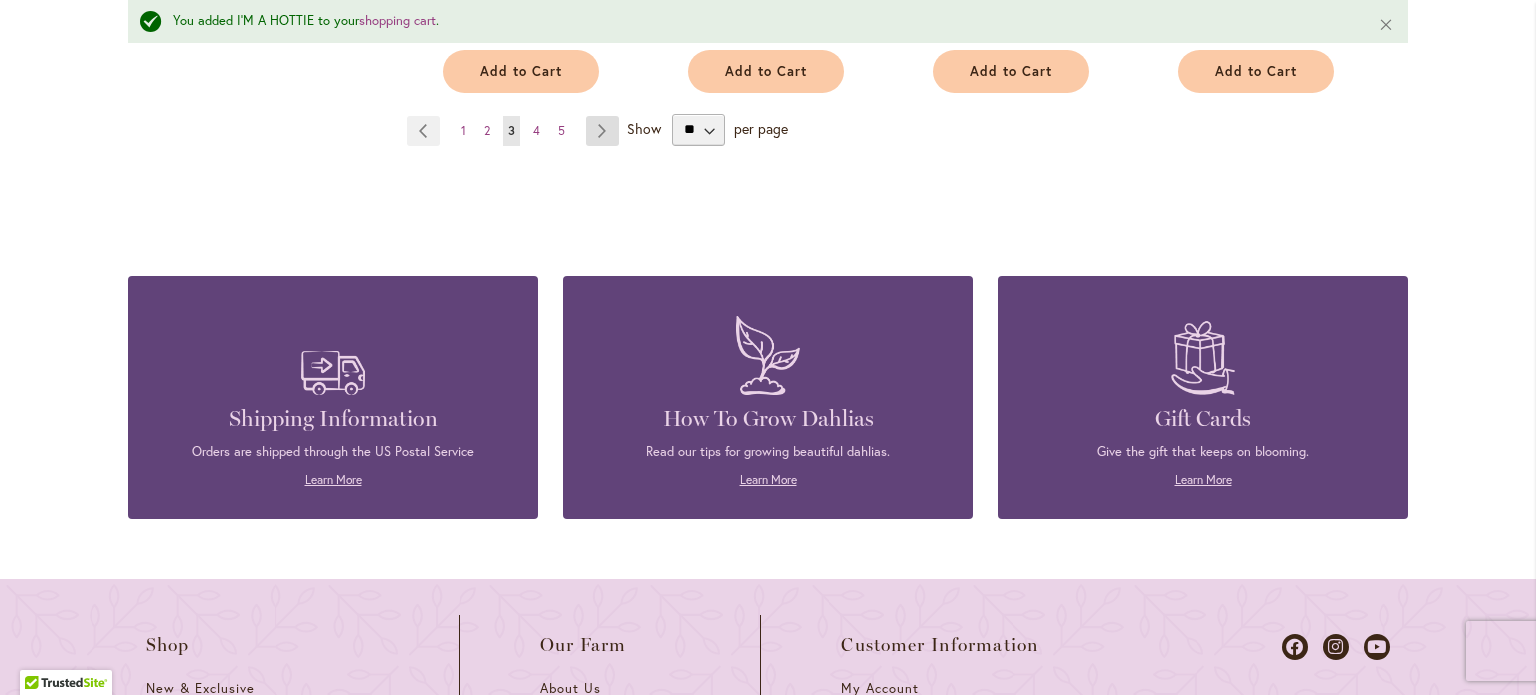 click on "Page
Next" at bounding box center [602, 131] 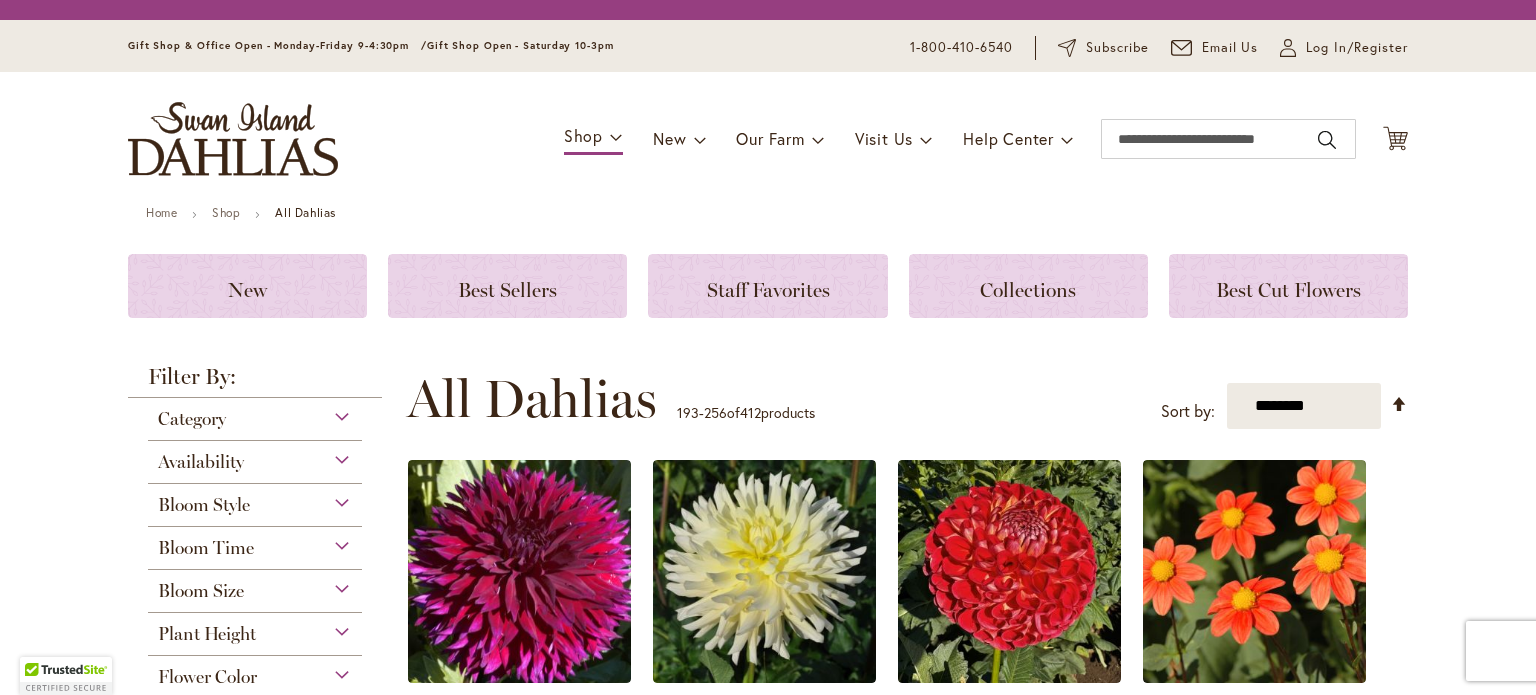 scroll, scrollTop: 0, scrollLeft: 0, axis: both 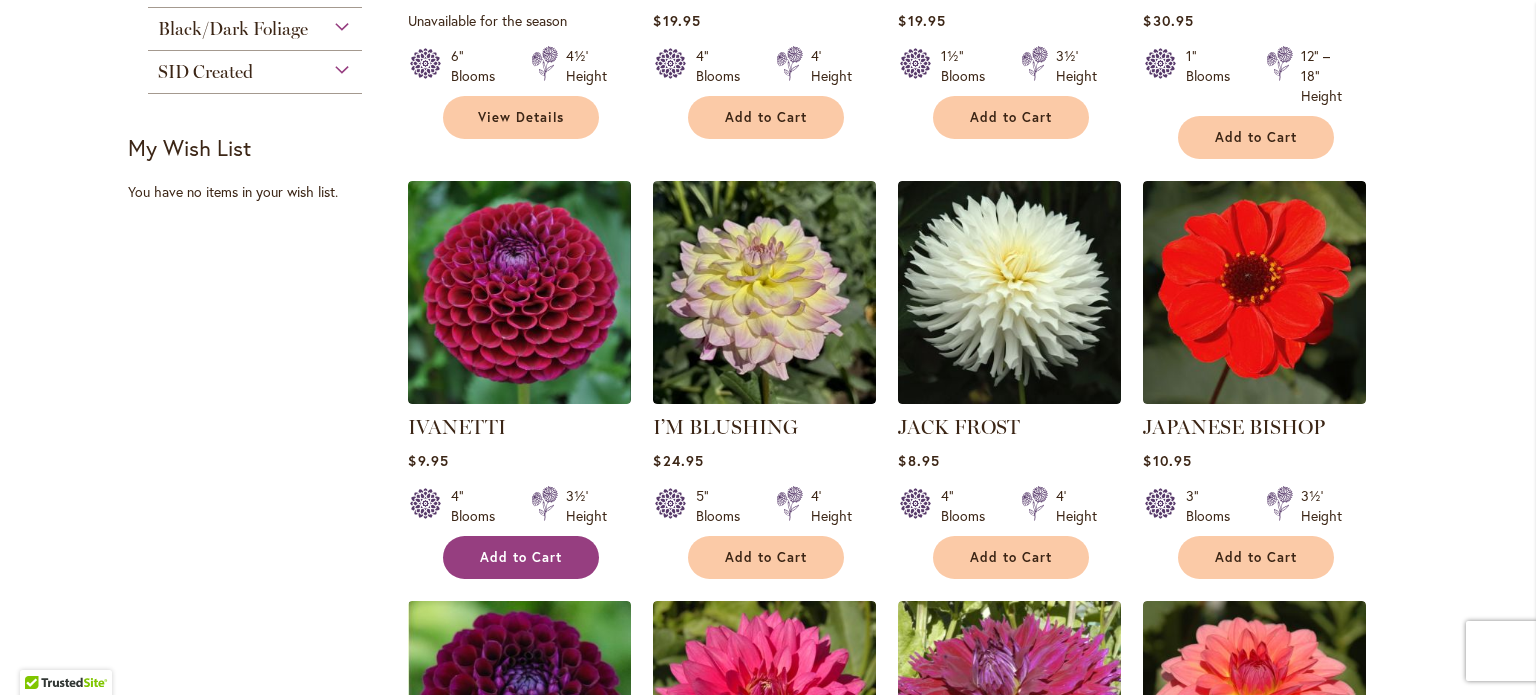 click on "Add to Cart" at bounding box center [521, 557] 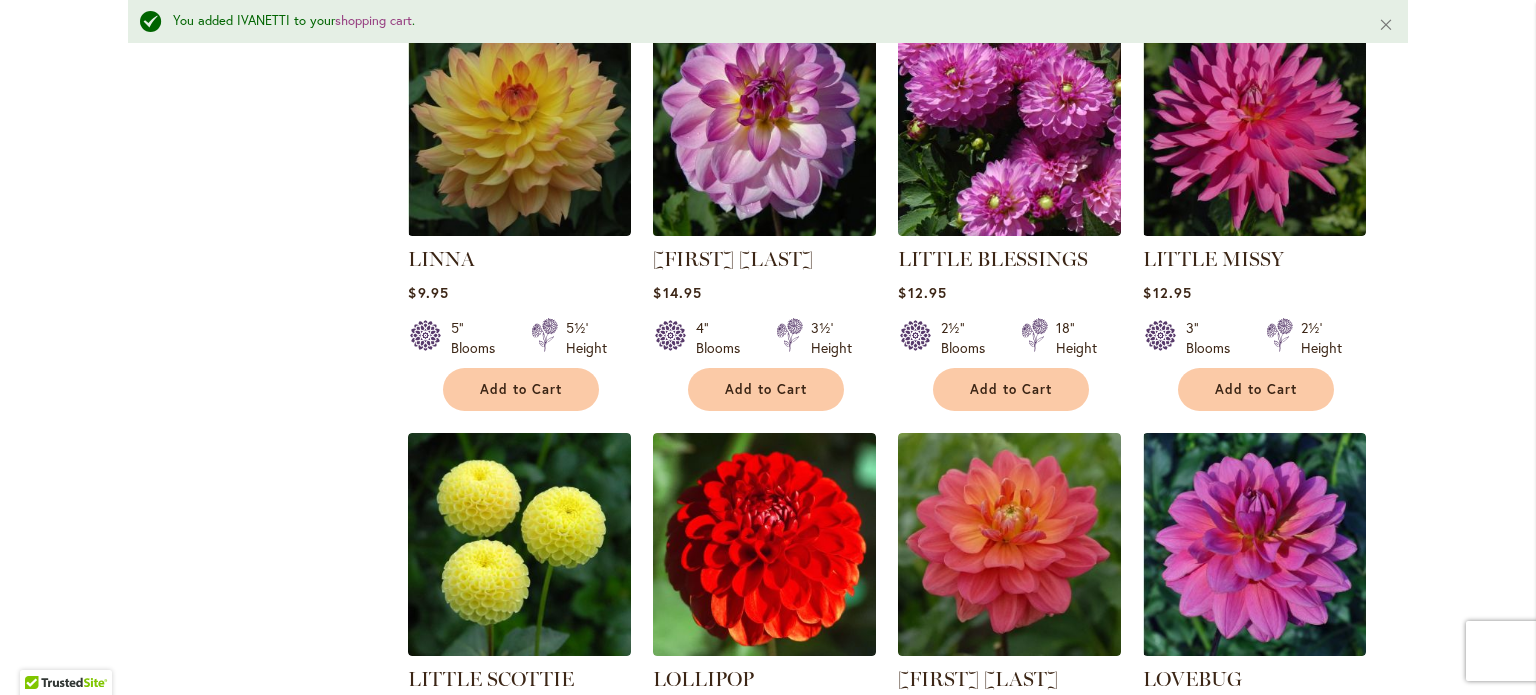 scroll, scrollTop: 4813, scrollLeft: 0, axis: vertical 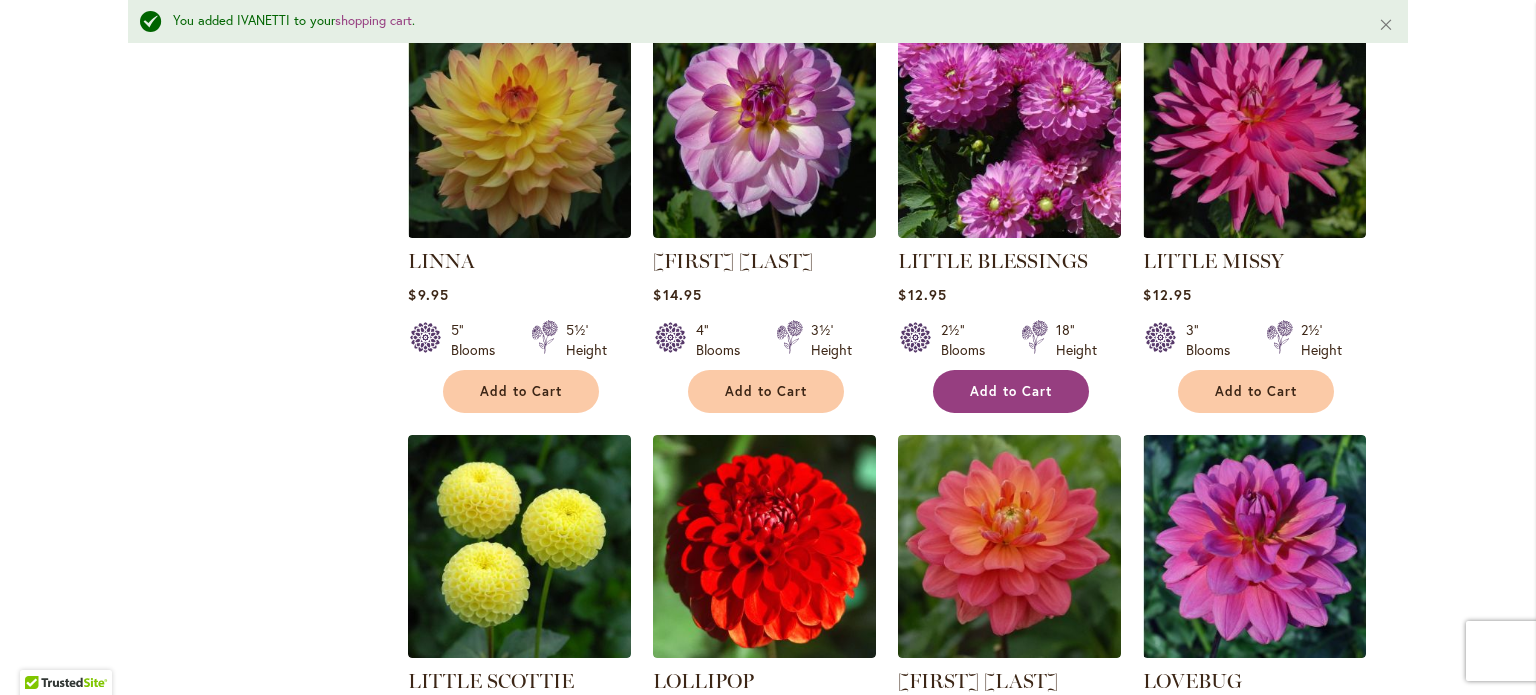 click on "Add to Cart" at bounding box center [1011, 391] 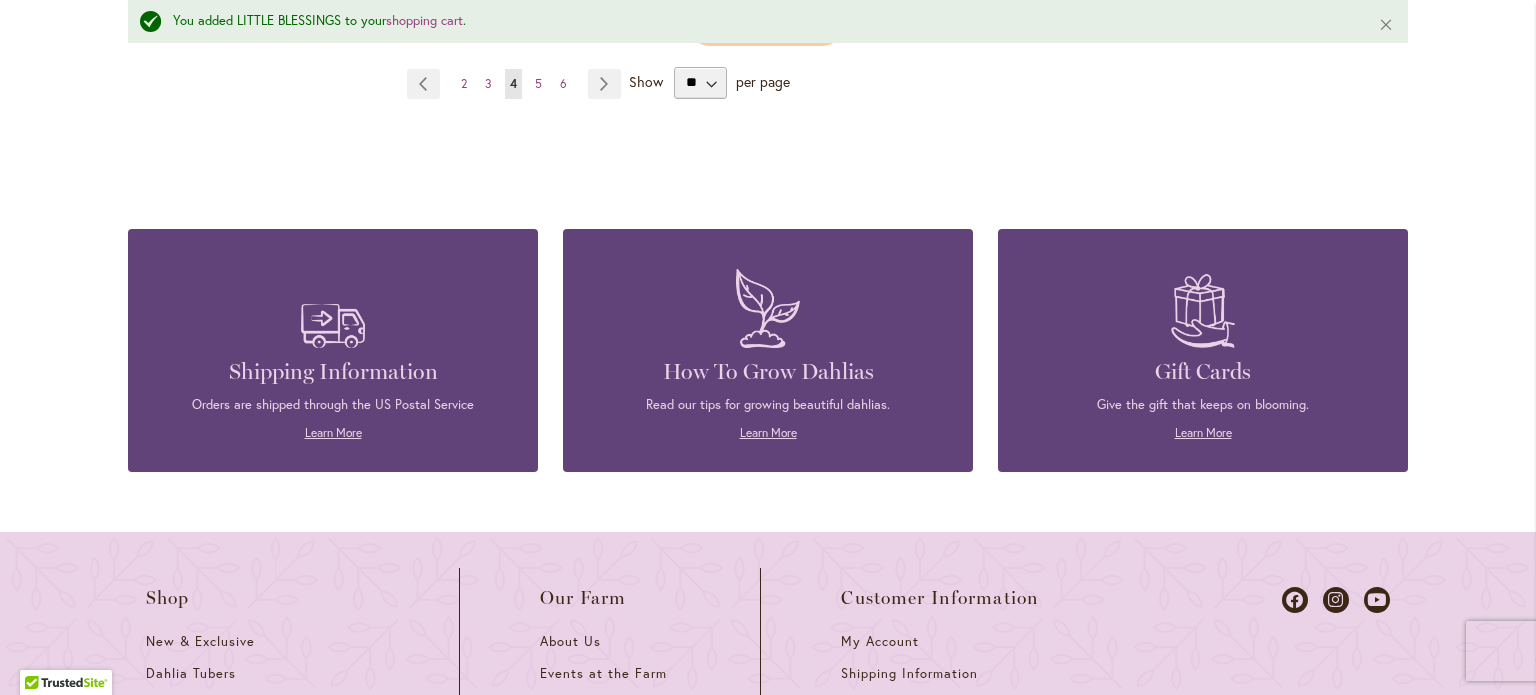 scroll, scrollTop: 7311, scrollLeft: 0, axis: vertical 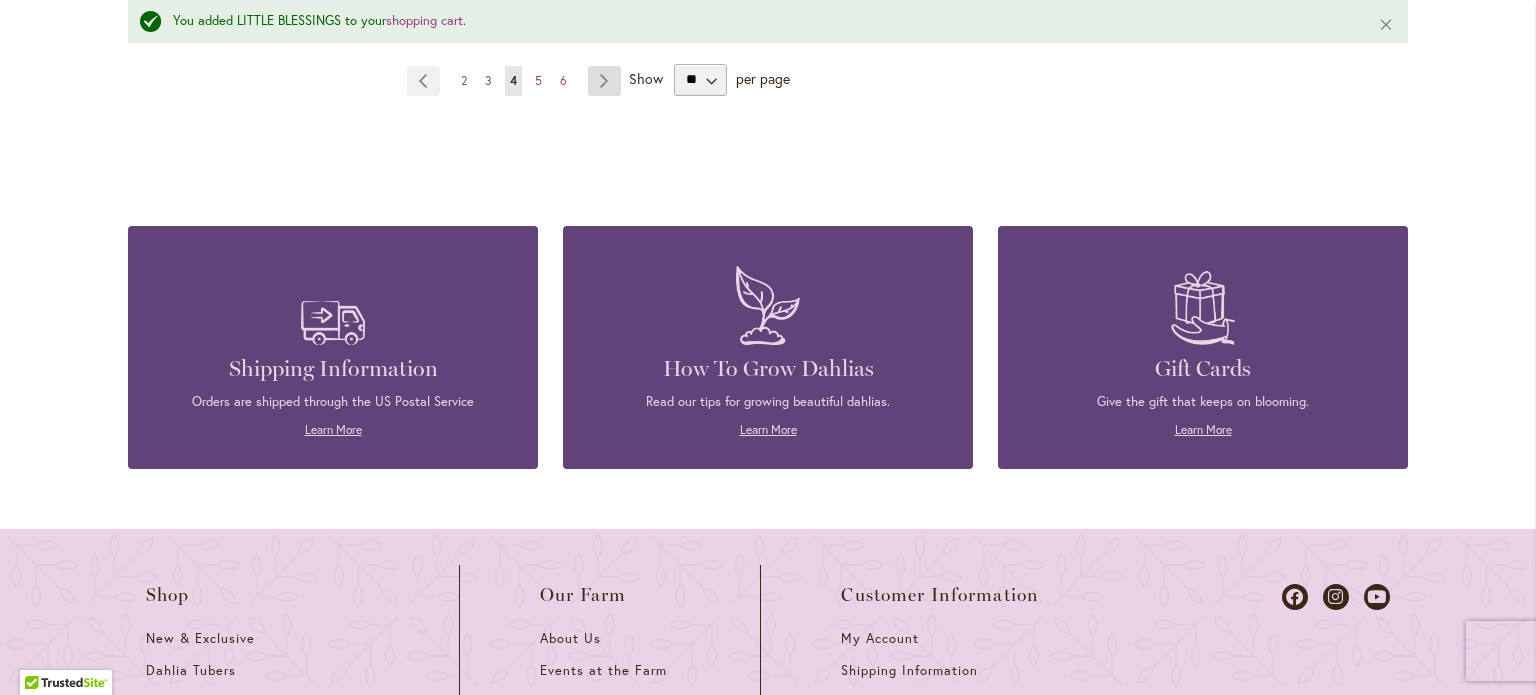click on "Page
Next" at bounding box center (604, 81) 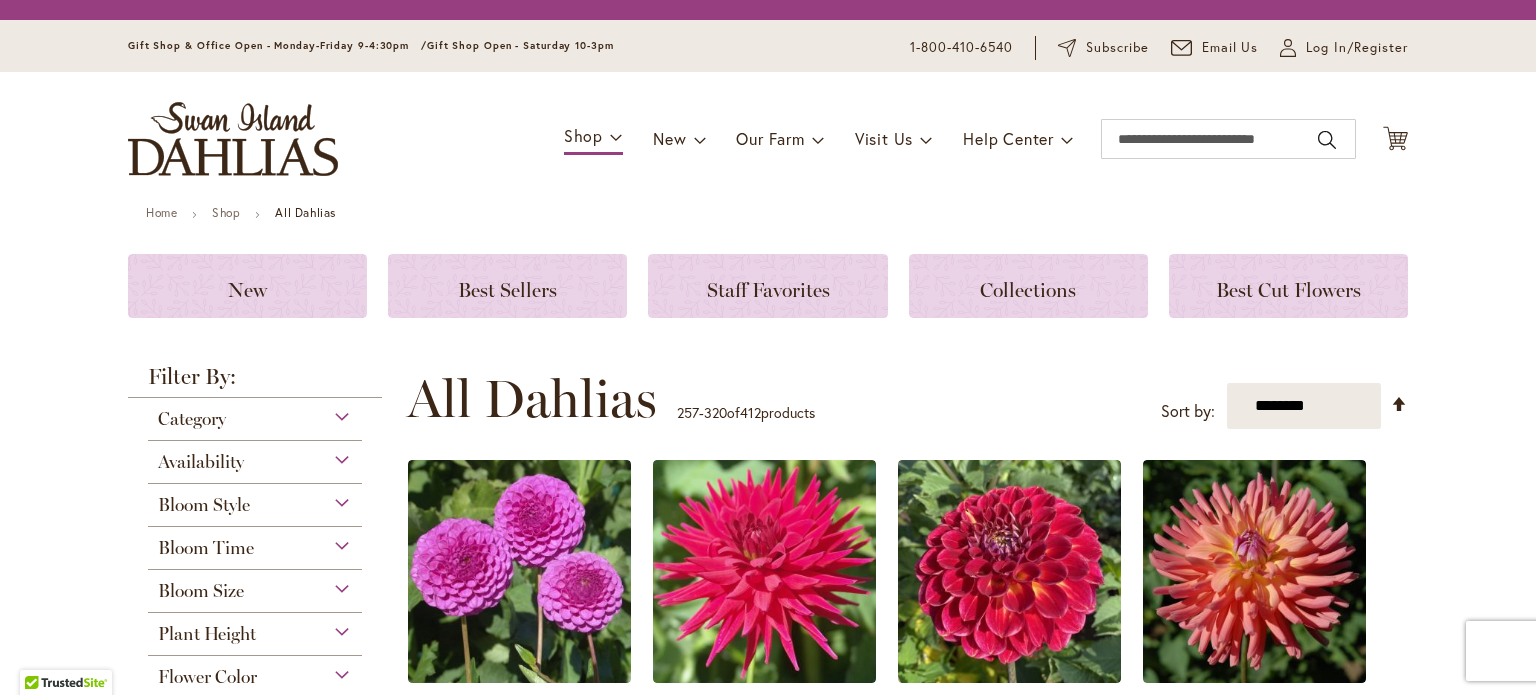 scroll, scrollTop: 0, scrollLeft: 0, axis: both 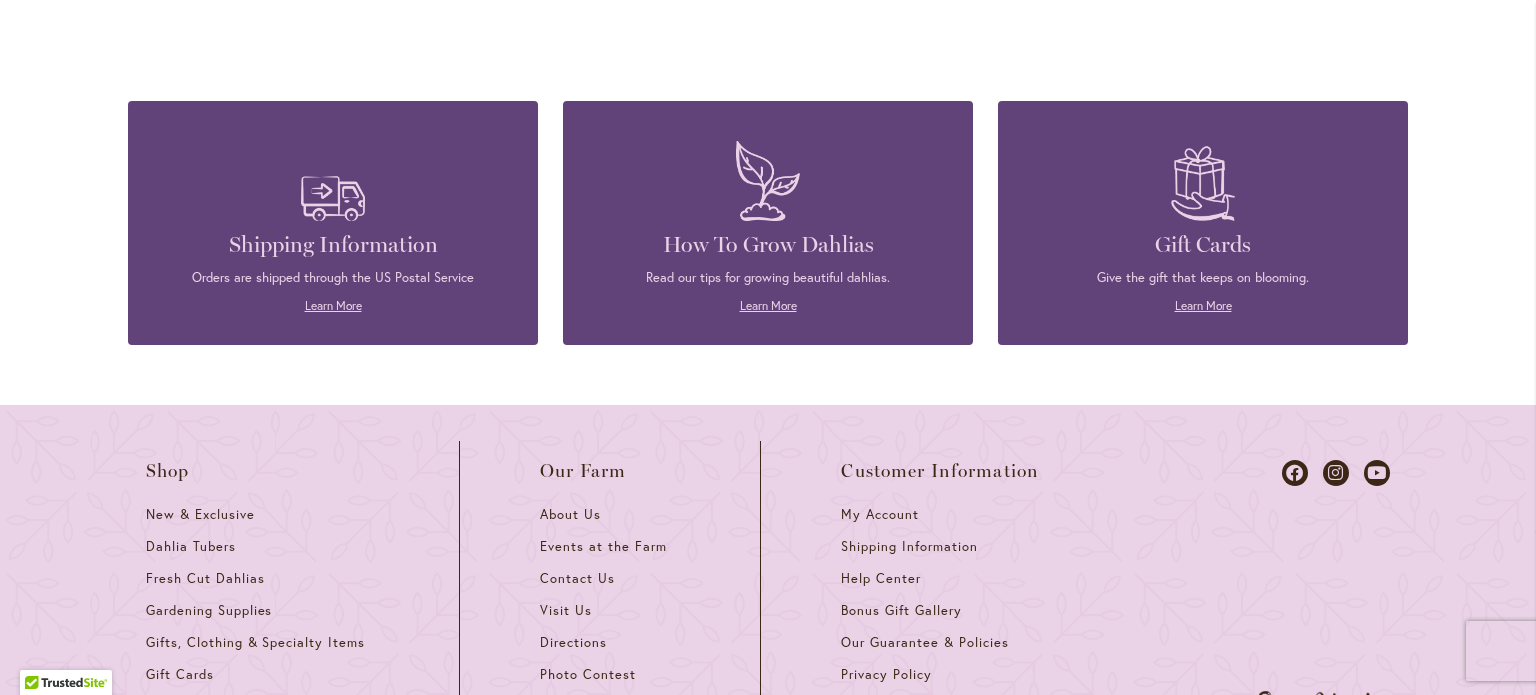 click on "Page
Next" at bounding box center (604, -44) 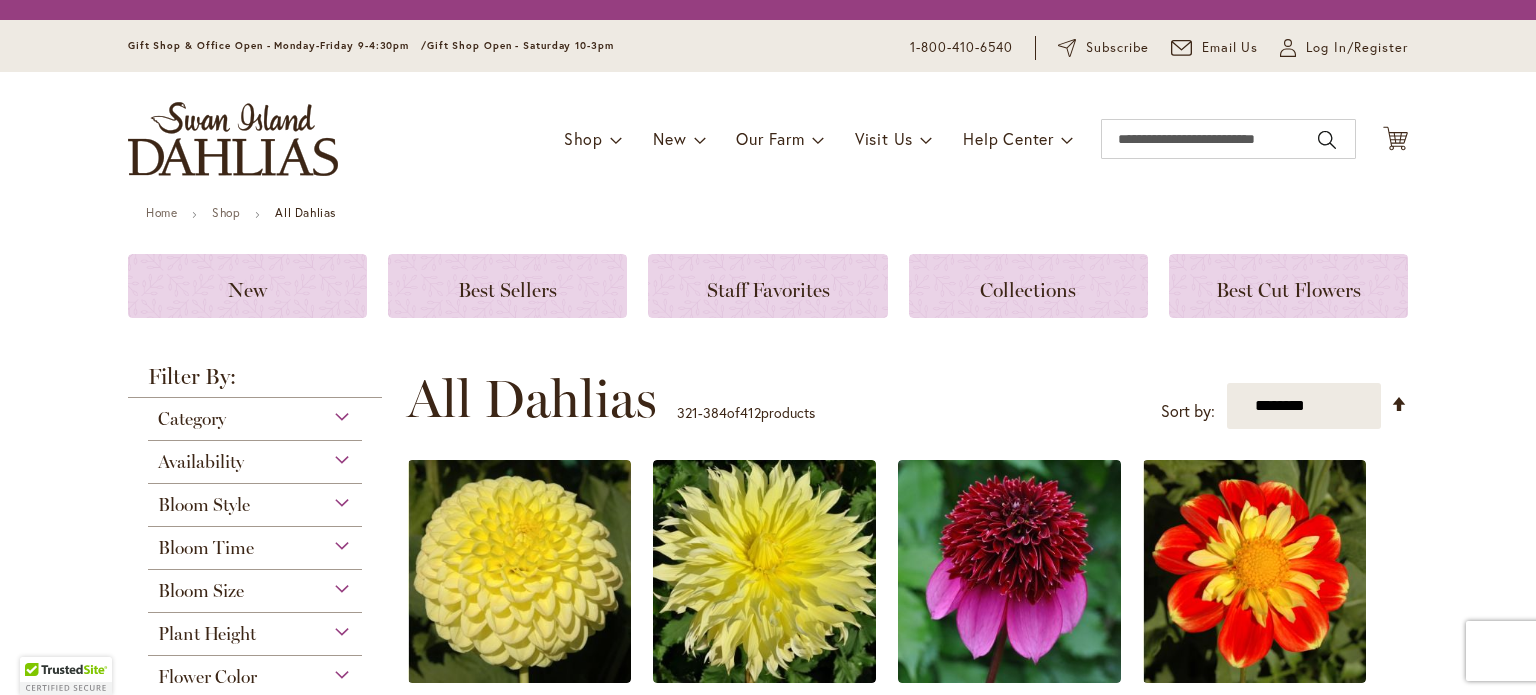 scroll, scrollTop: 0, scrollLeft: 0, axis: both 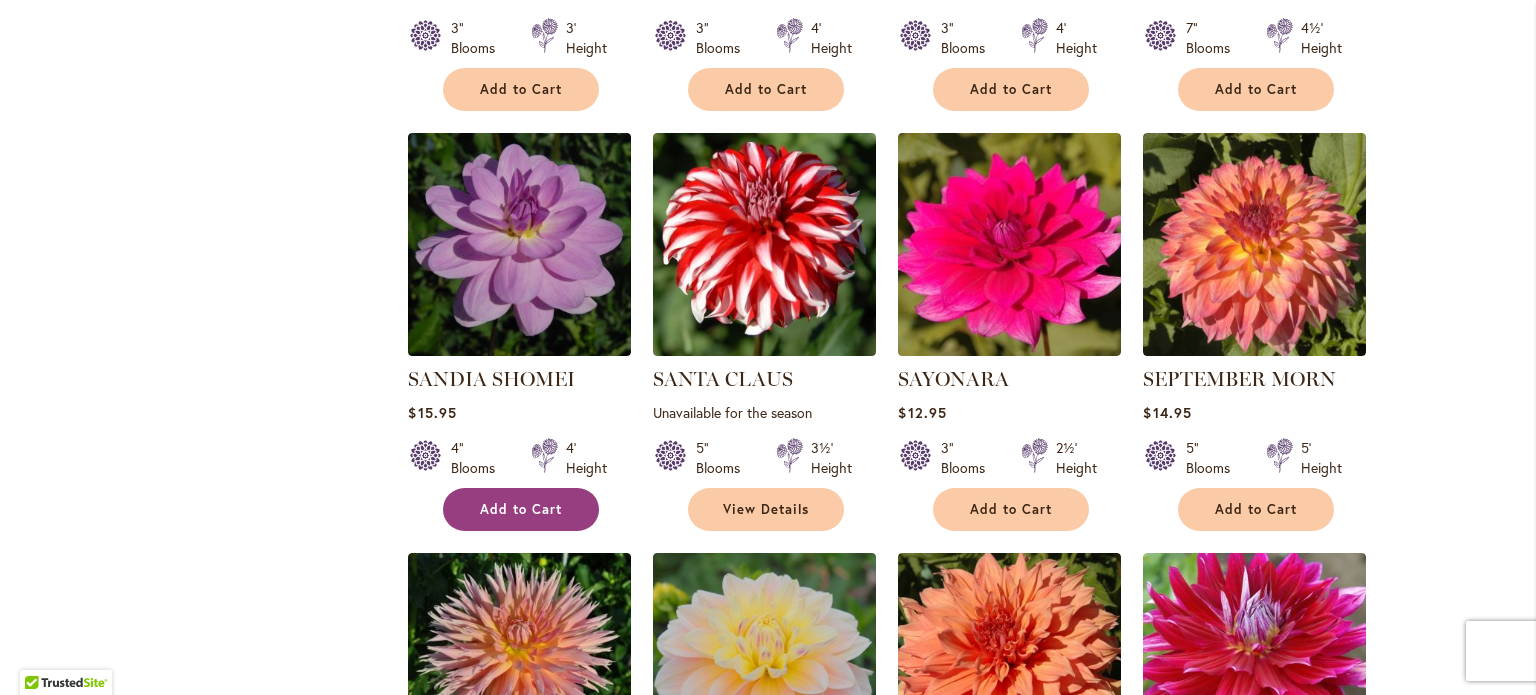 click on "Add to Cart" at bounding box center [521, 509] 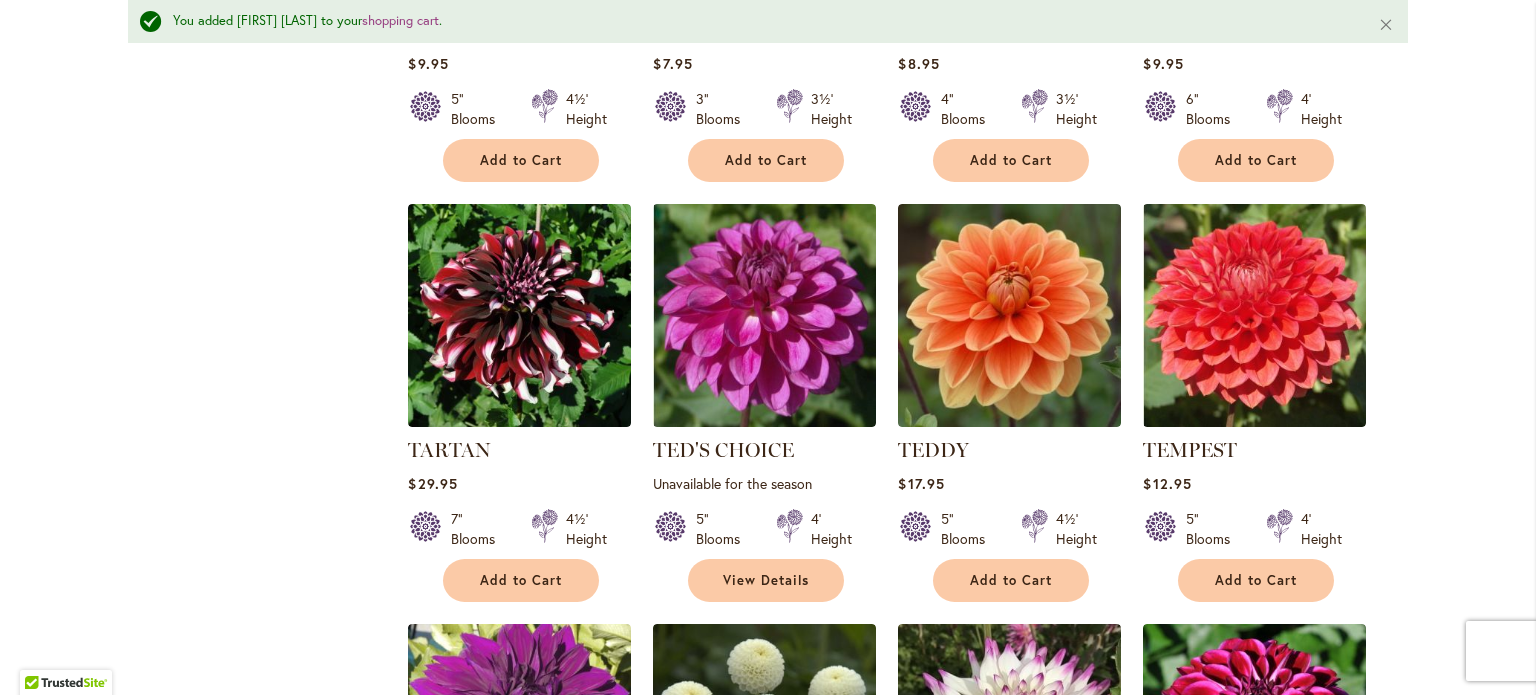 scroll, scrollTop: 5867, scrollLeft: 0, axis: vertical 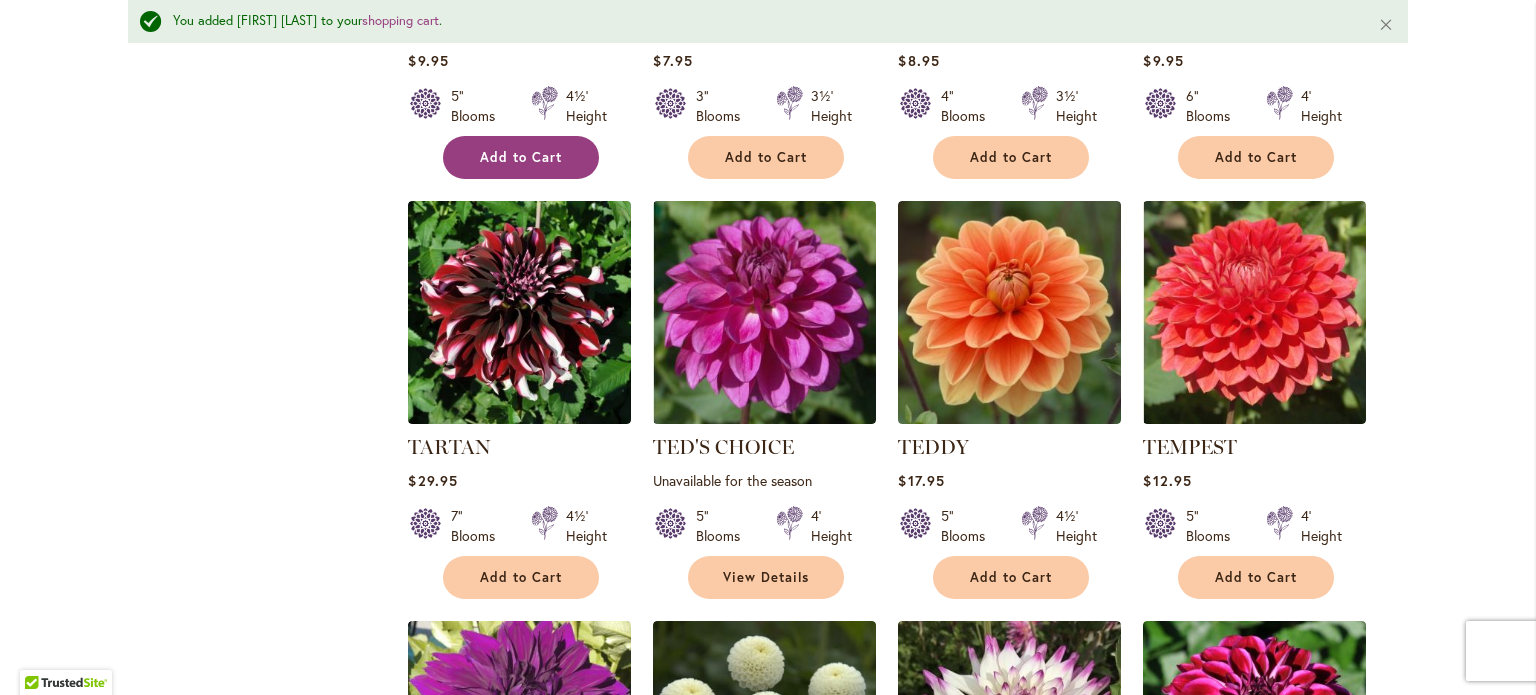 click on "Add to Cart" at bounding box center (521, 157) 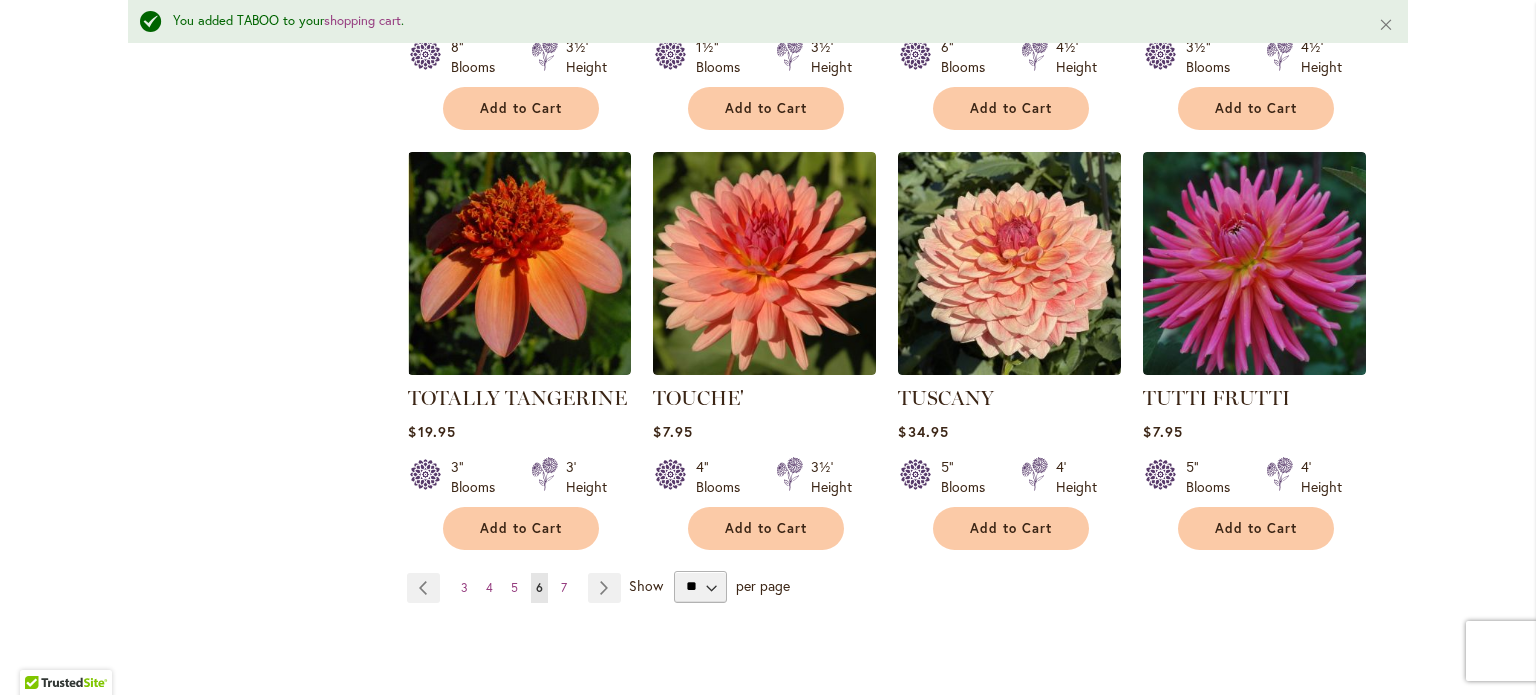scroll, scrollTop: 6756, scrollLeft: 0, axis: vertical 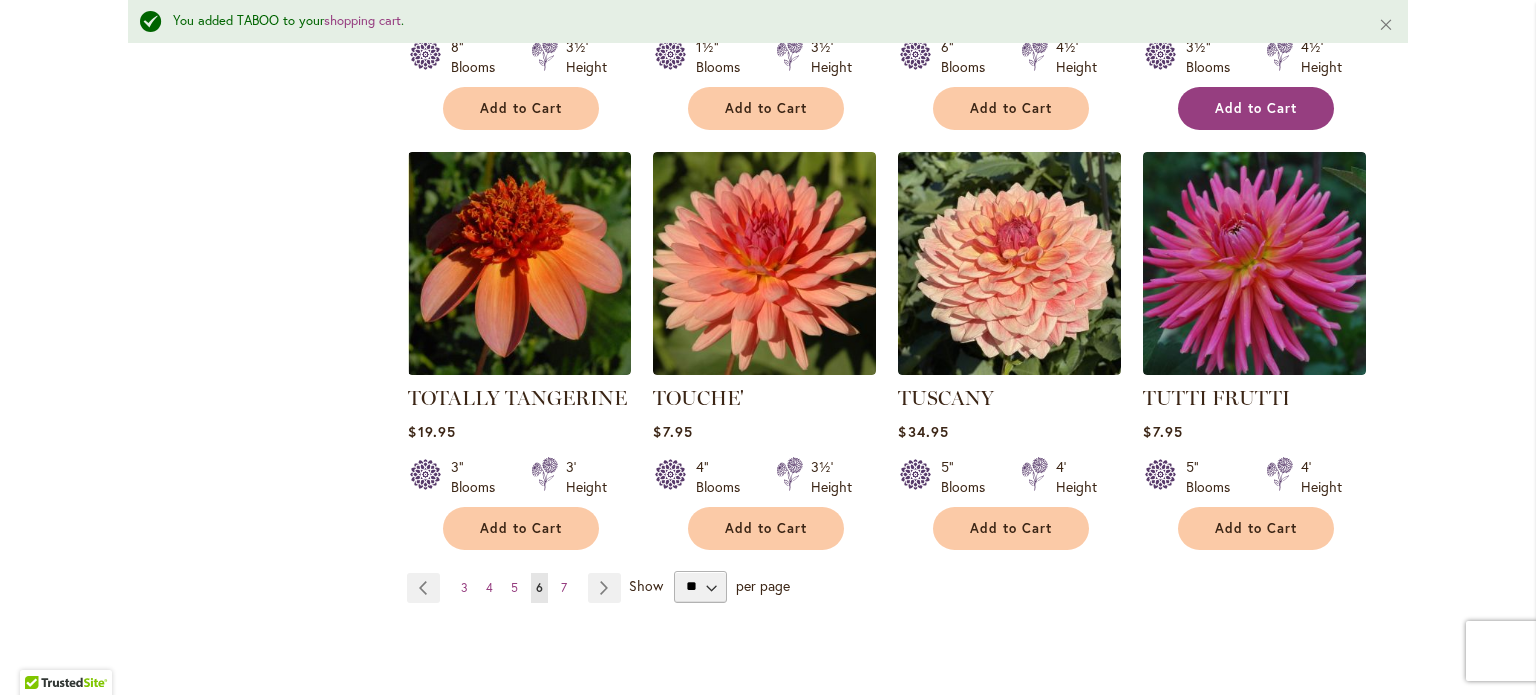 click on "Add to Cart" at bounding box center [1256, 108] 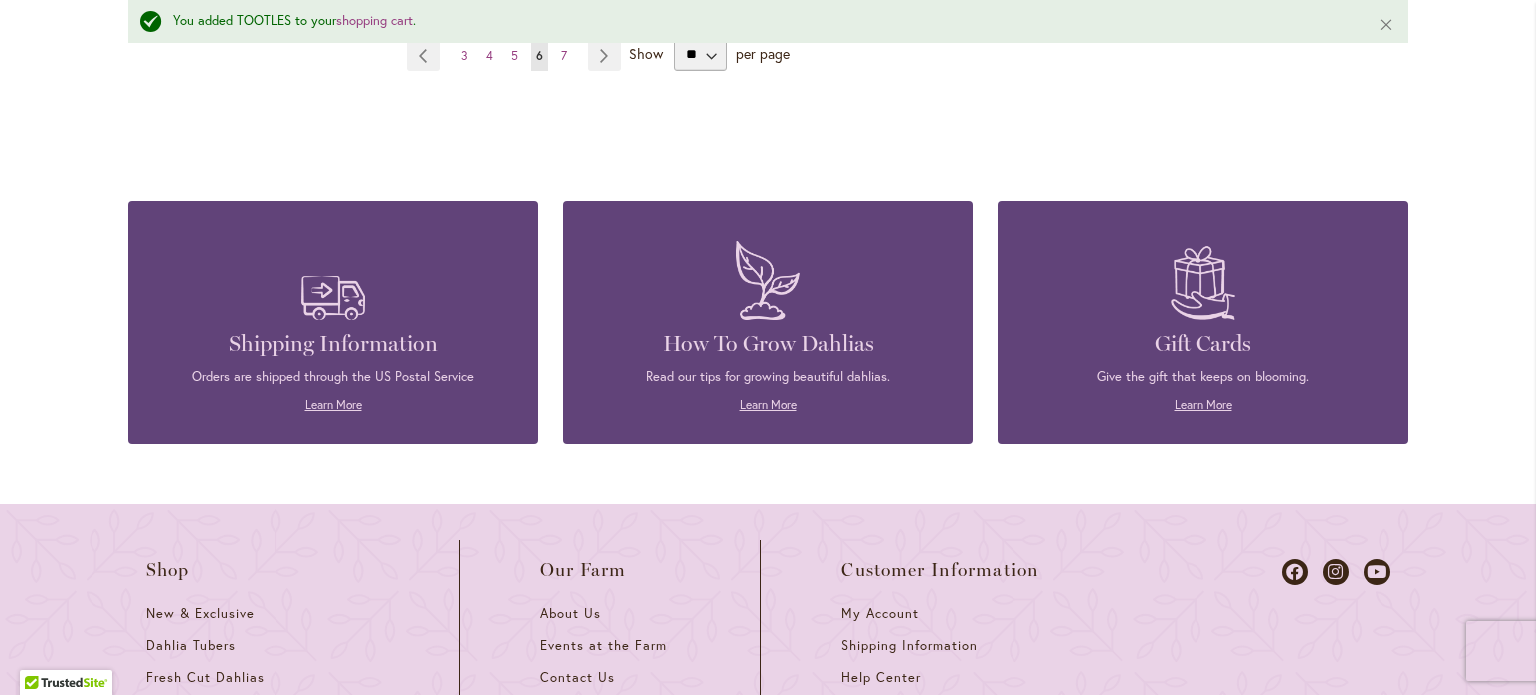 scroll, scrollTop: 7288, scrollLeft: 0, axis: vertical 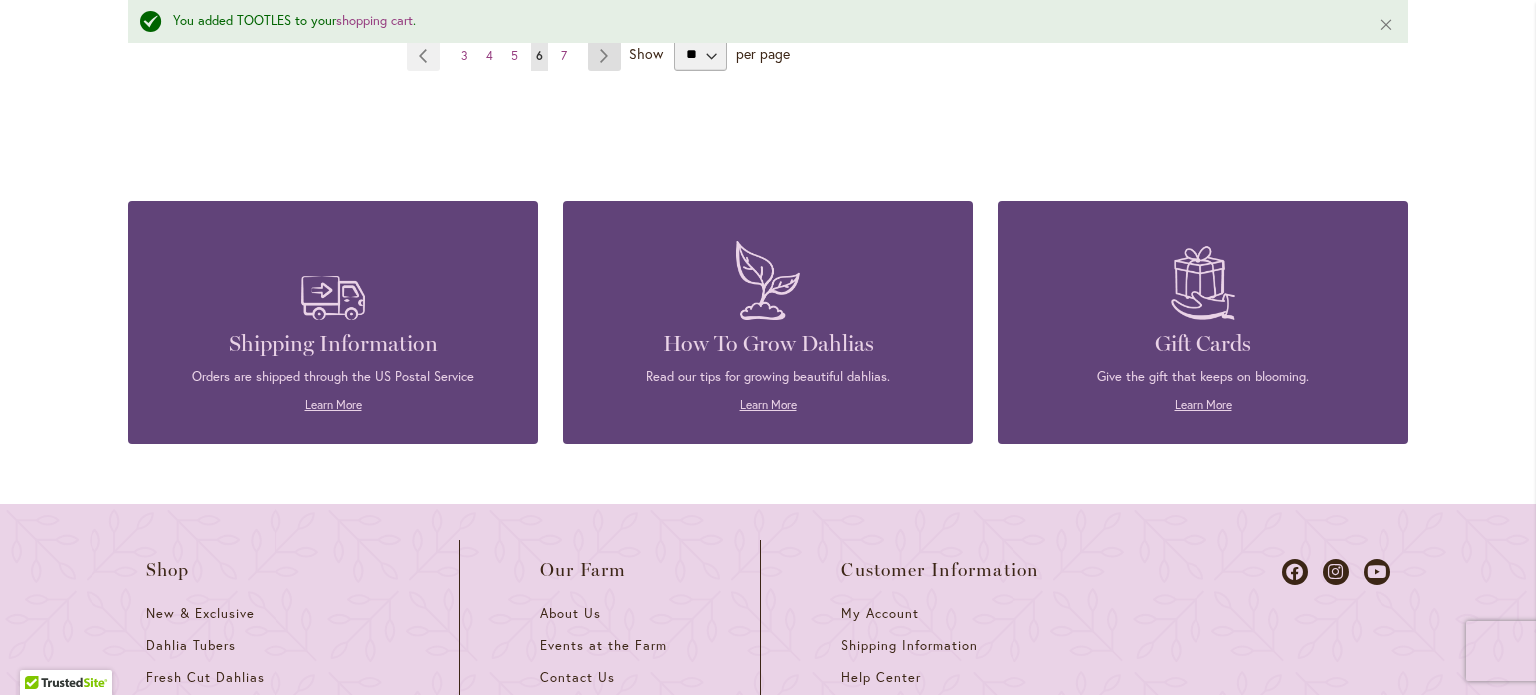 click on "Page
Next" at bounding box center [604, 56] 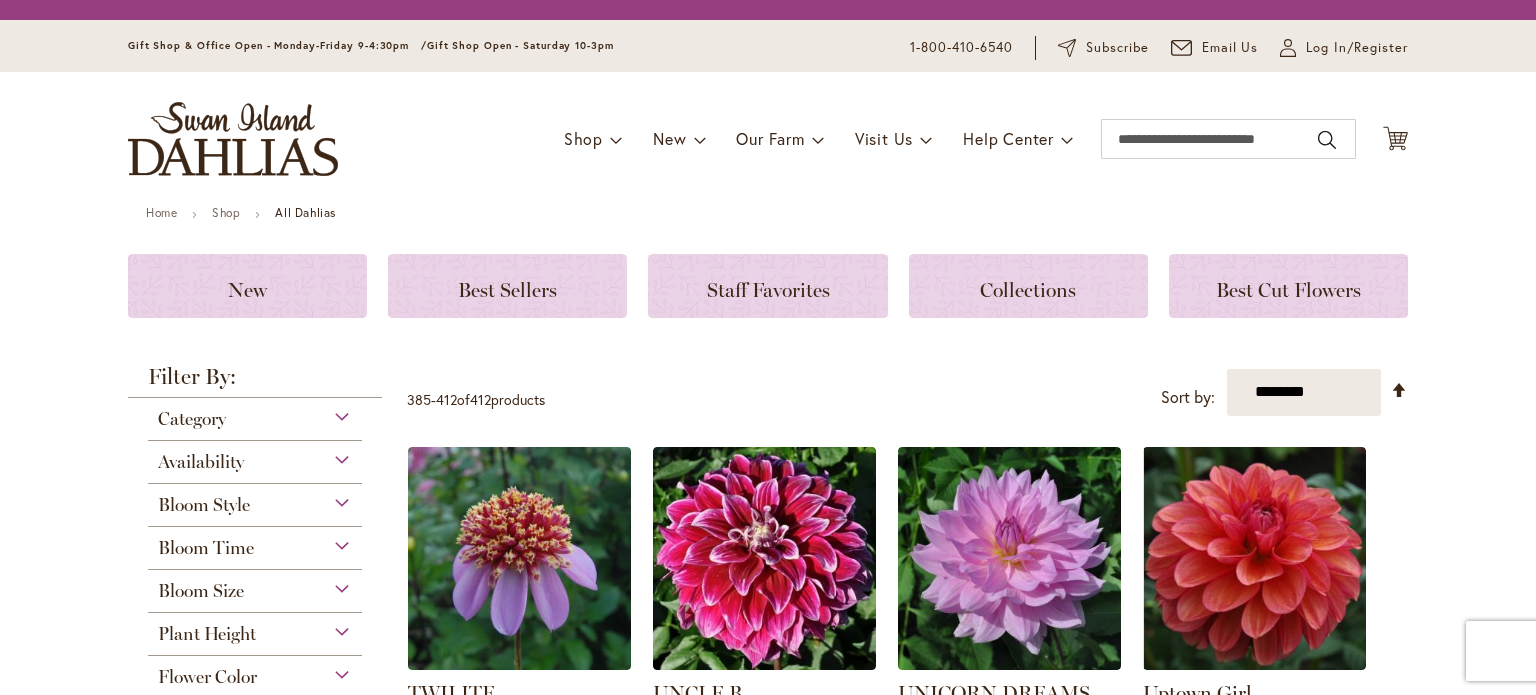 scroll, scrollTop: 0, scrollLeft: 0, axis: both 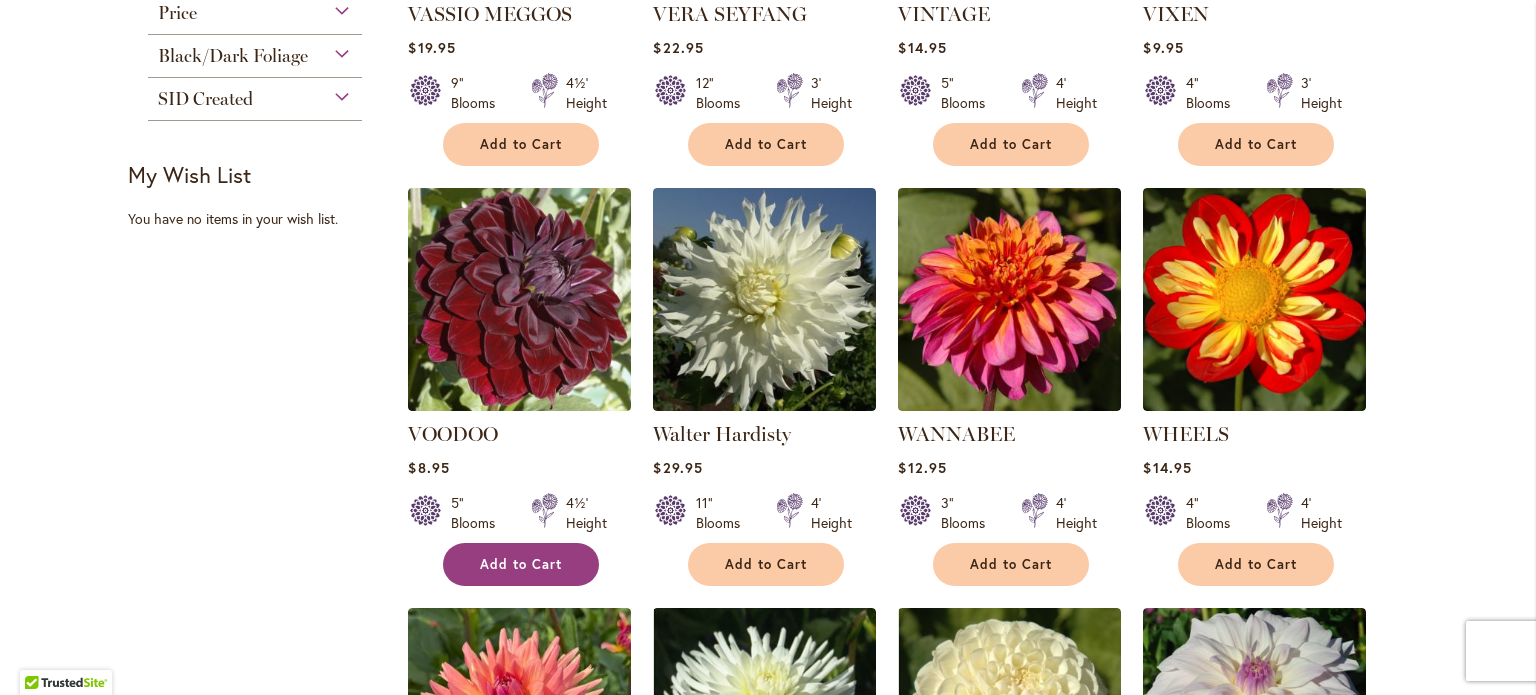 click on "Add to Cart" at bounding box center [521, 564] 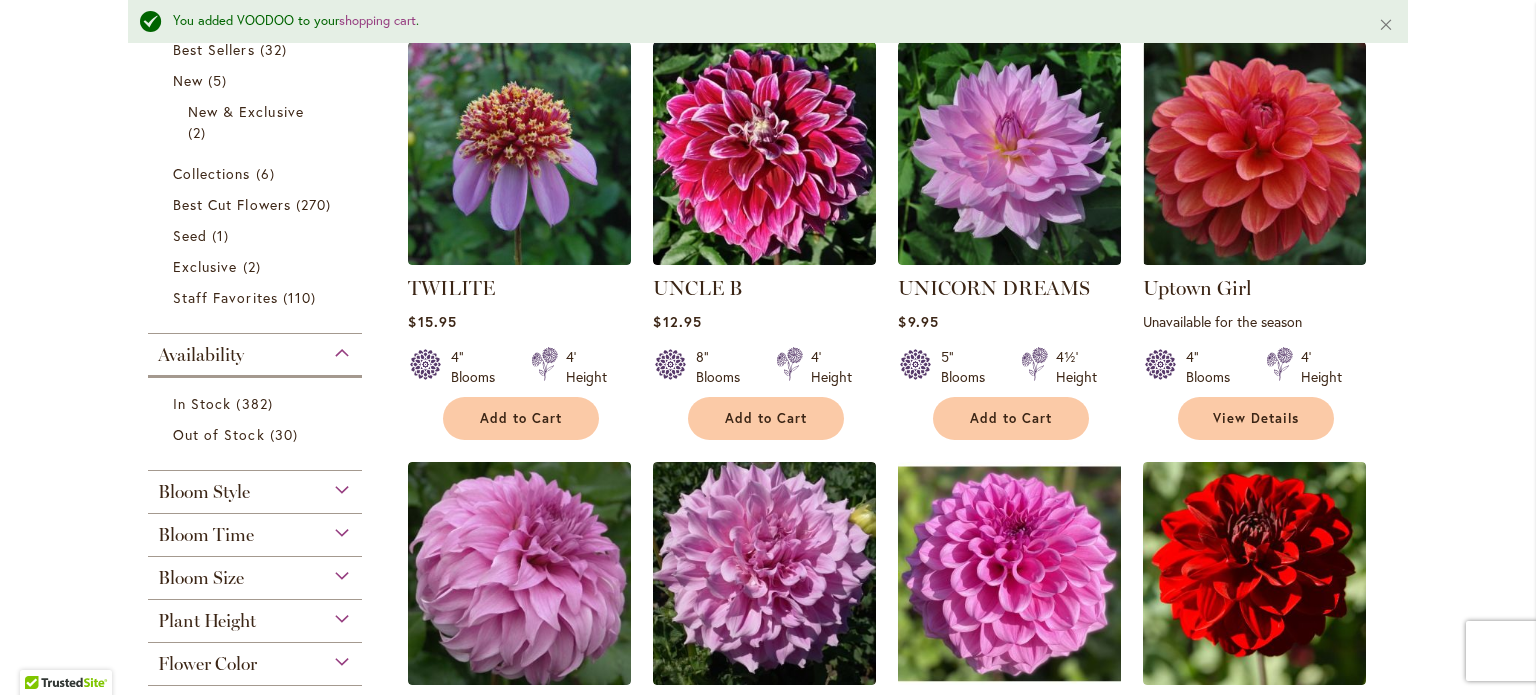 scroll, scrollTop: 0, scrollLeft: 0, axis: both 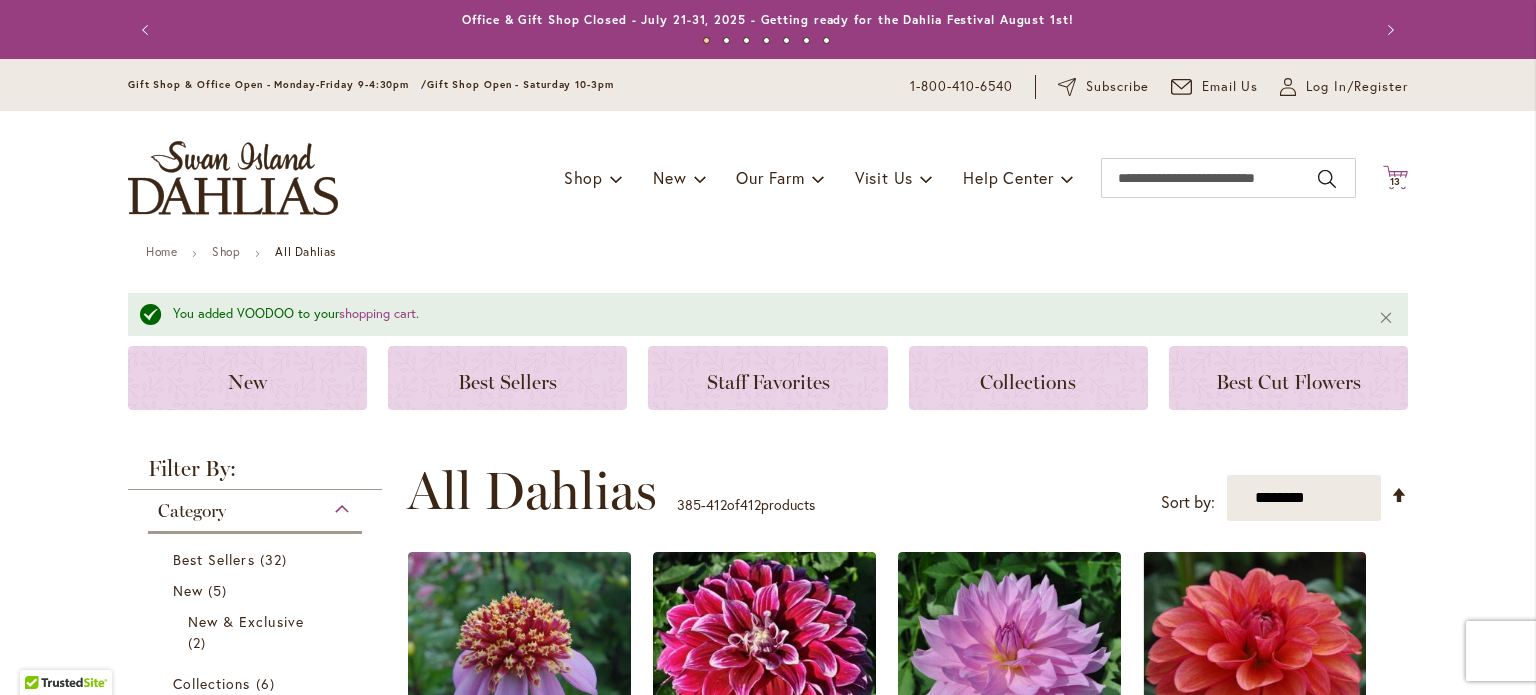 click on "13" at bounding box center [1396, 181] 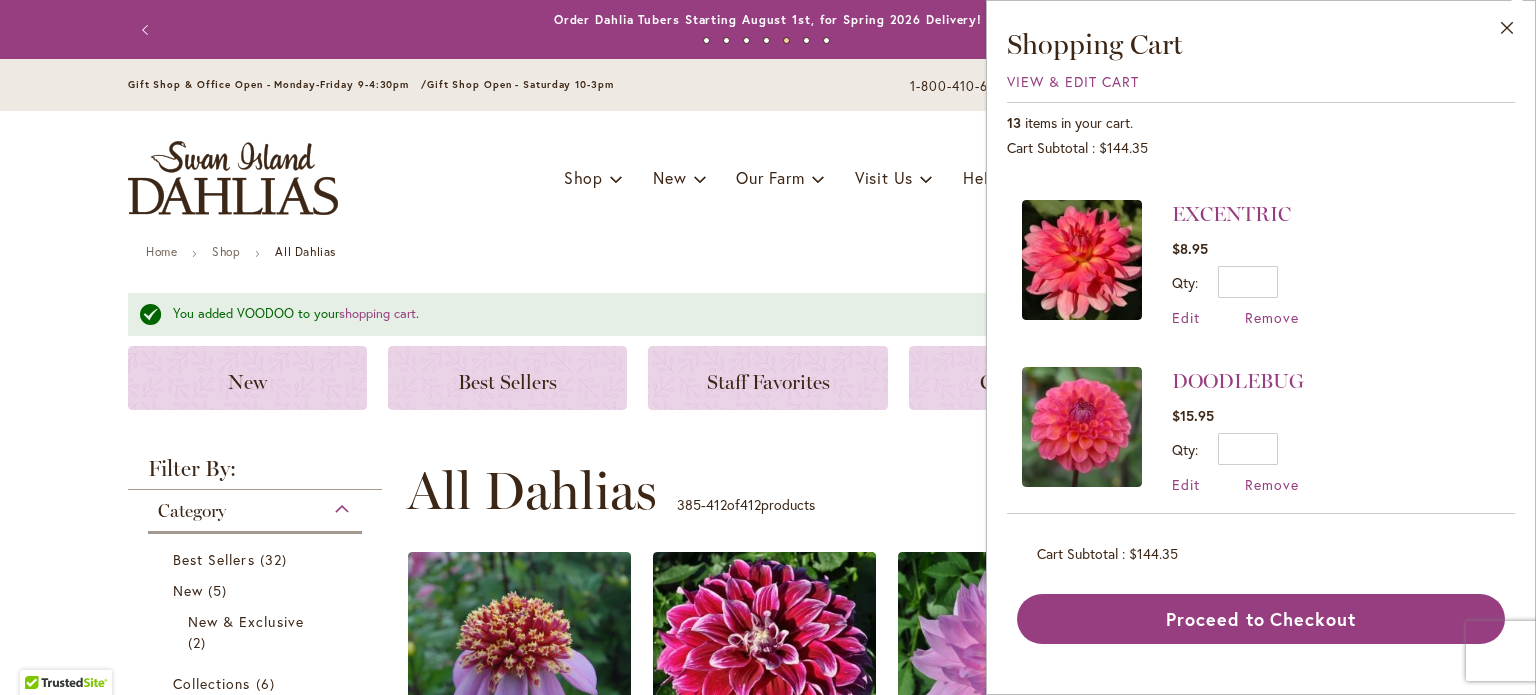 scroll, scrollTop: 1487, scrollLeft: 0, axis: vertical 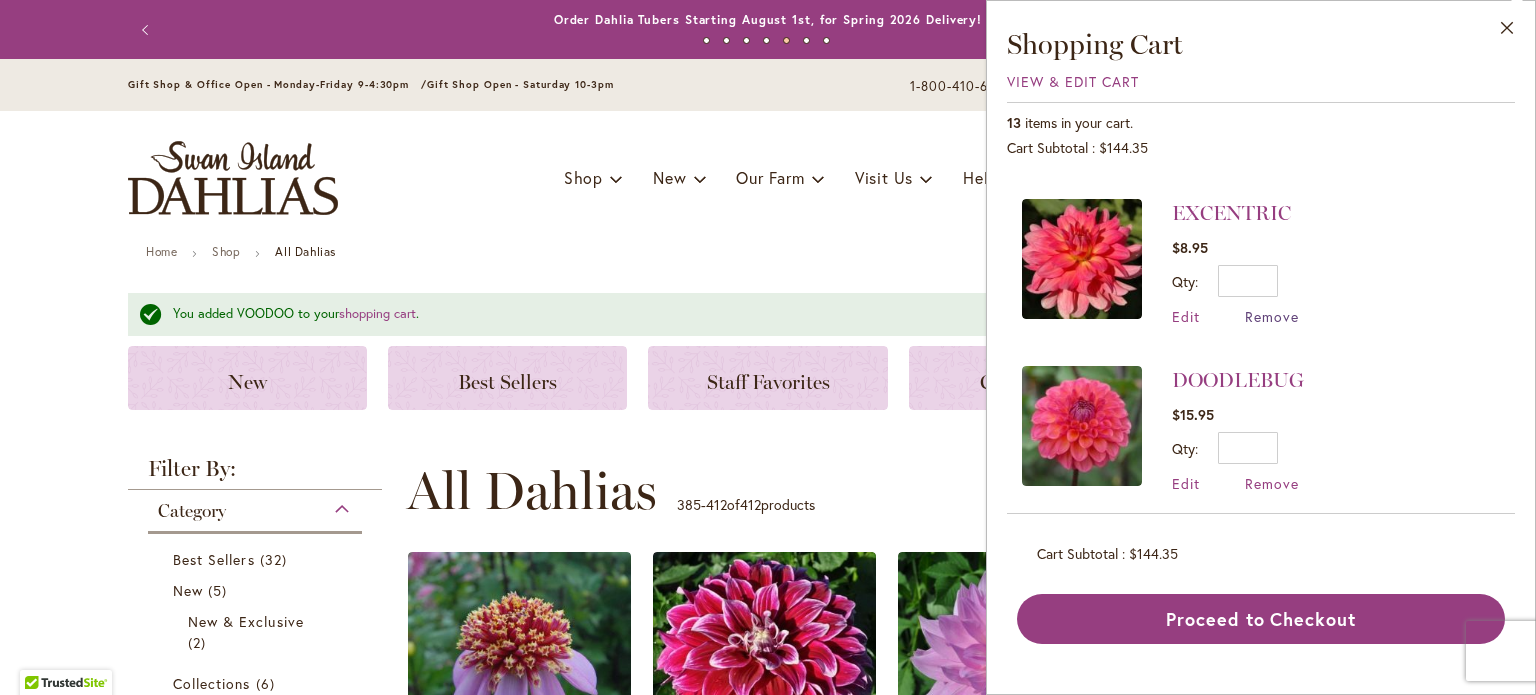 click on "Remove" at bounding box center (1272, 316) 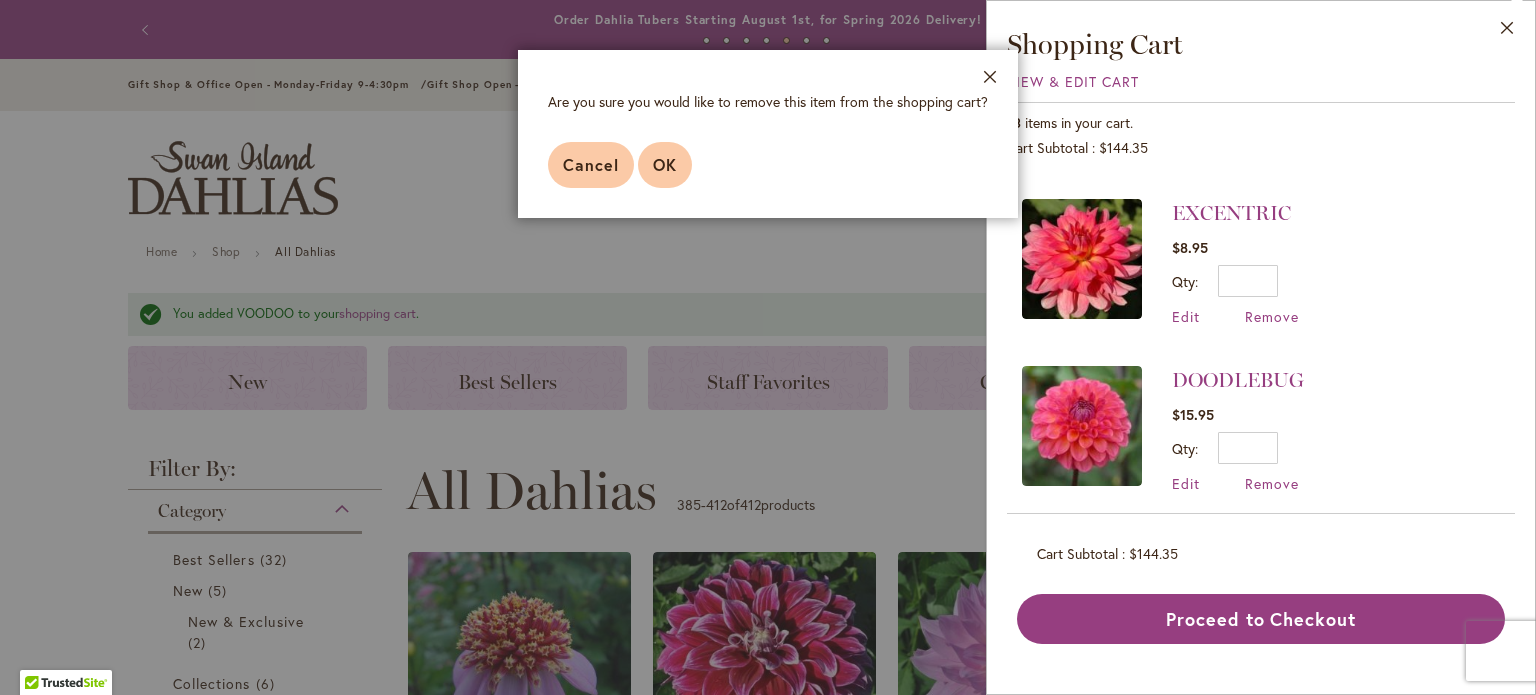 click on "OK" at bounding box center (665, 164) 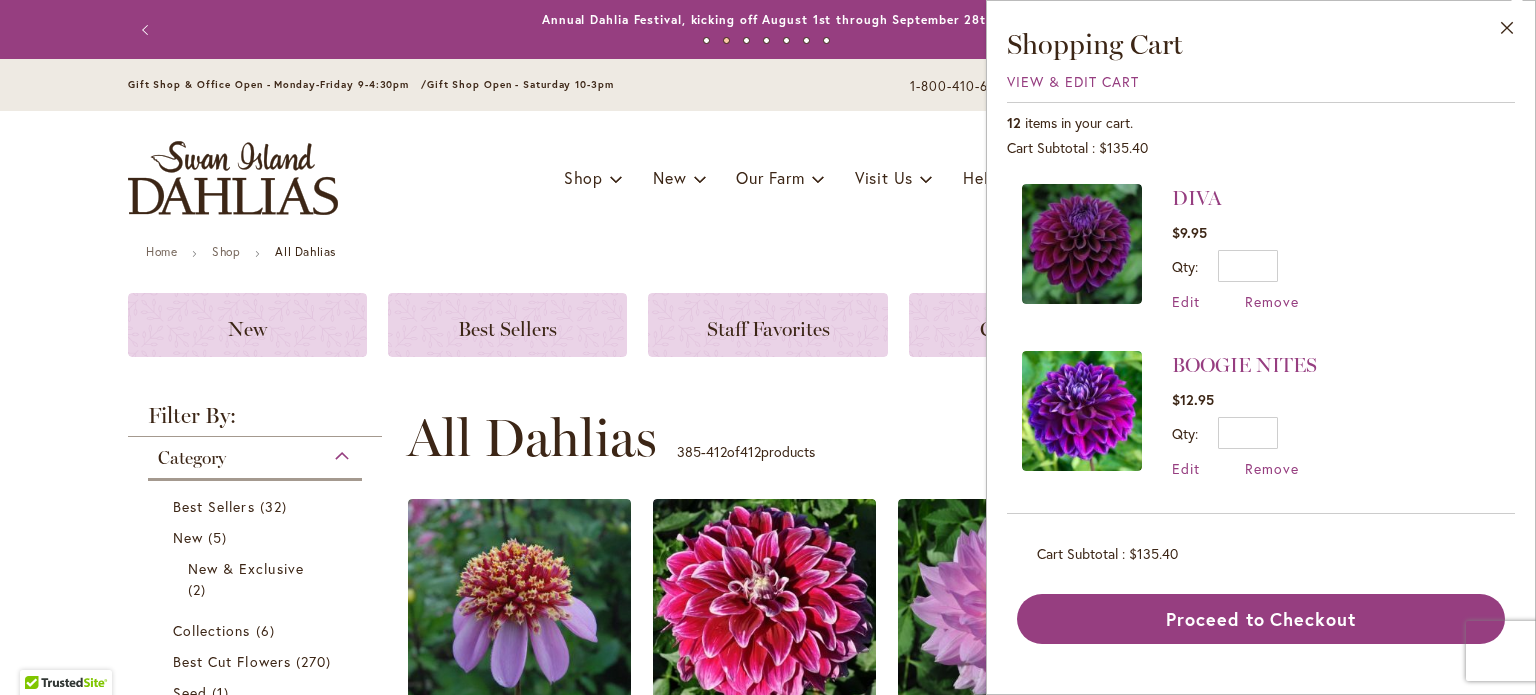 scroll, scrollTop: 1847, scrollLeft: 0, axis: vertical 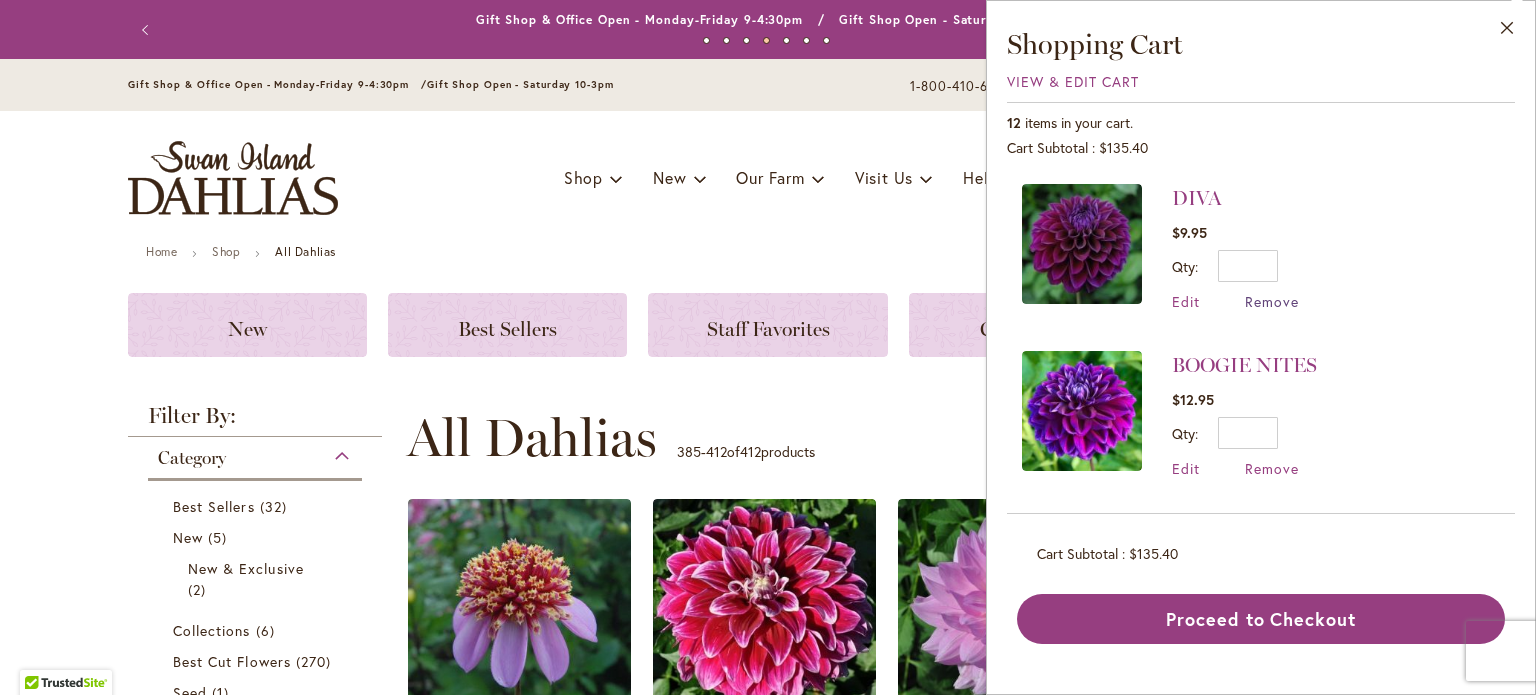 click on "Remove" at bounding box center (1272, 301) 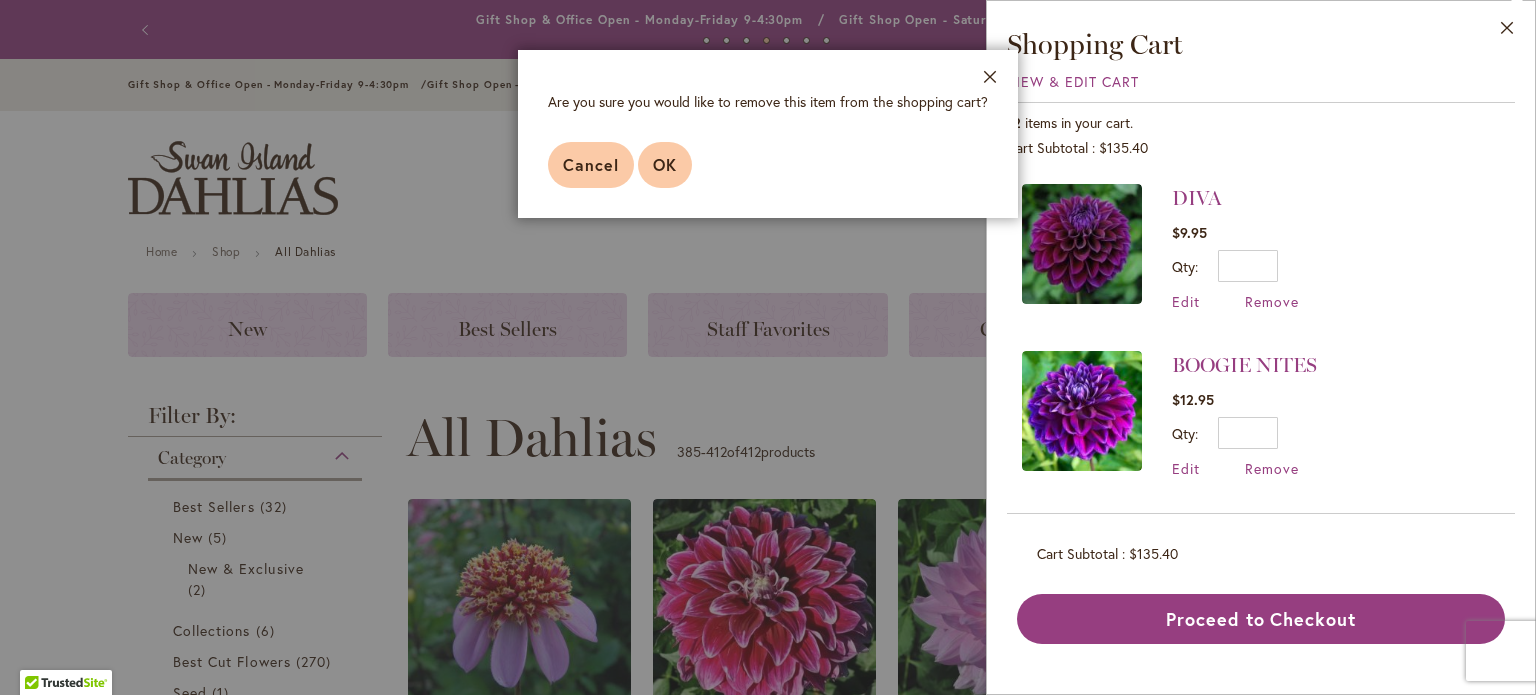click on "OK" at bounding box center [665, 164] 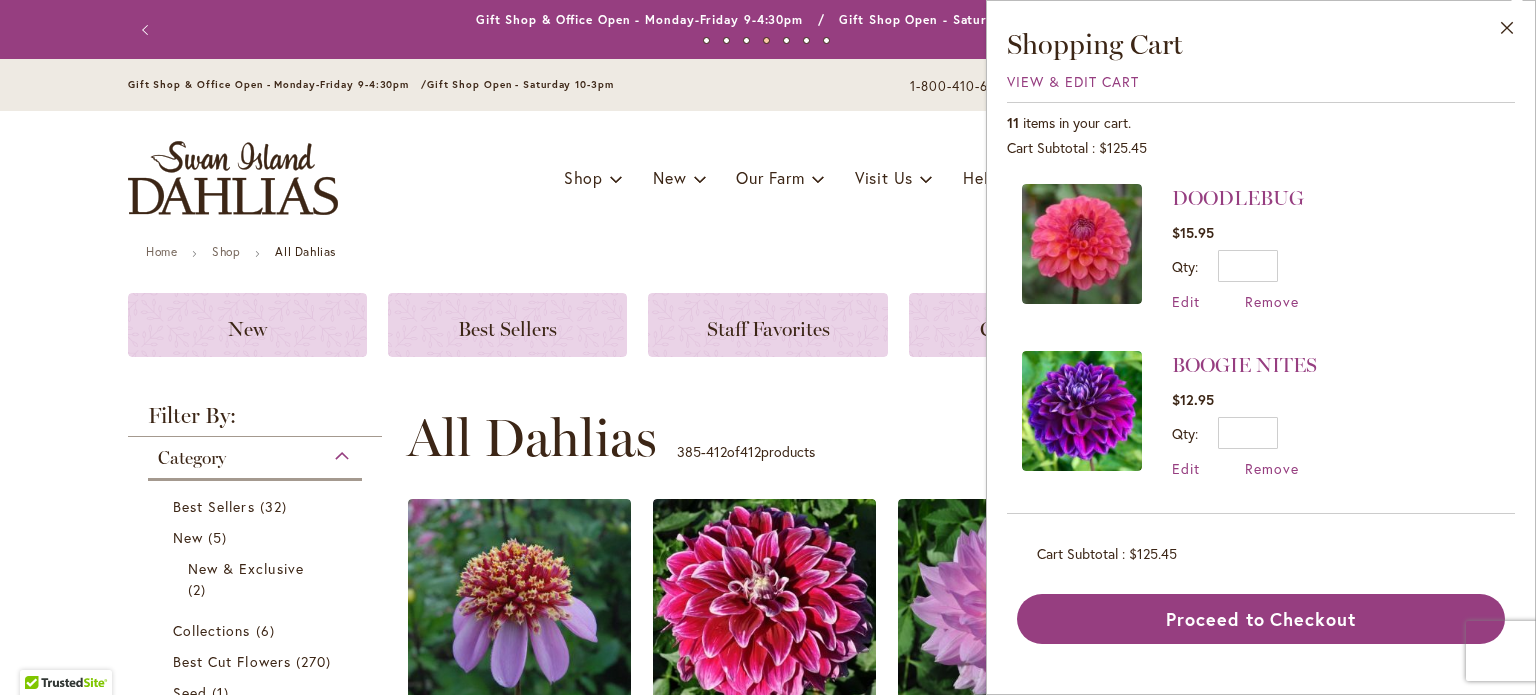 scroll, scrollTop: 0, scrollLeft: 0, axis: both 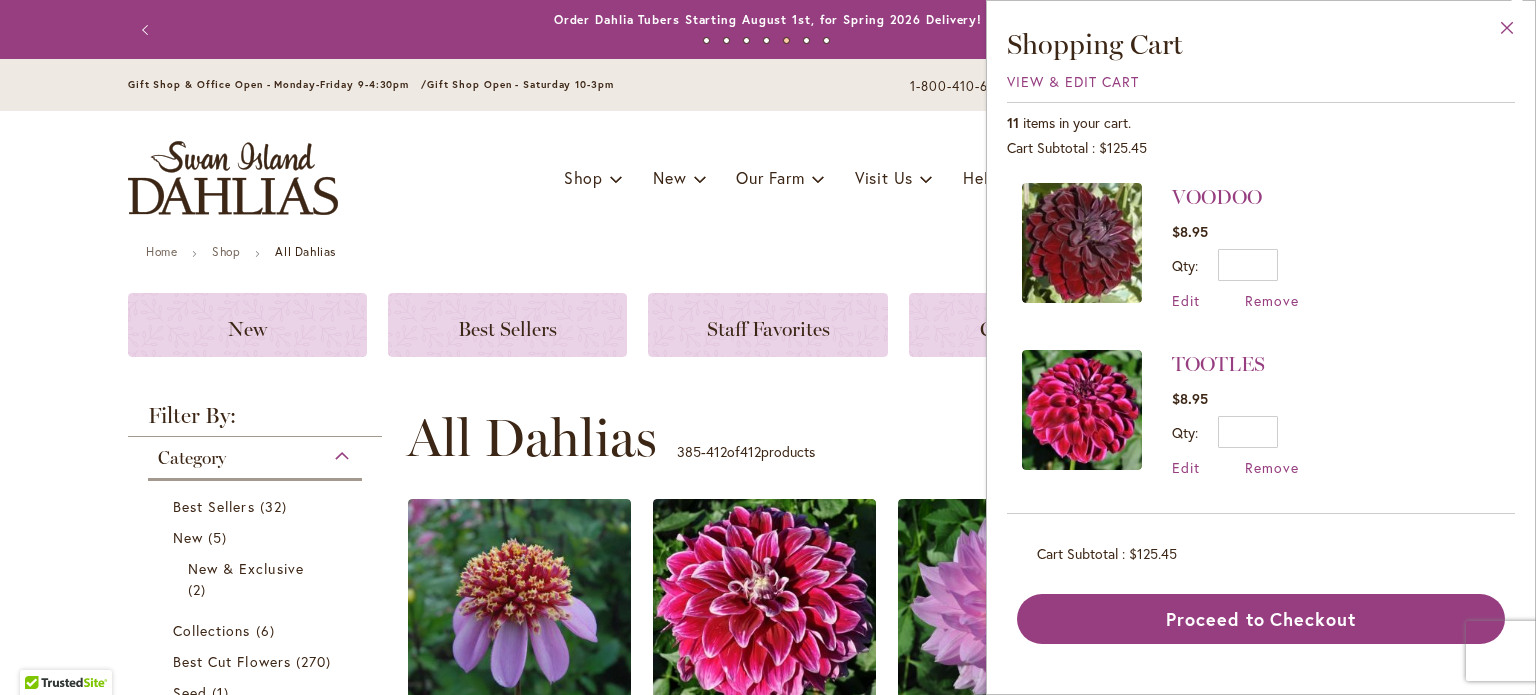 click on "Close" at bounding box center [1507, 32] 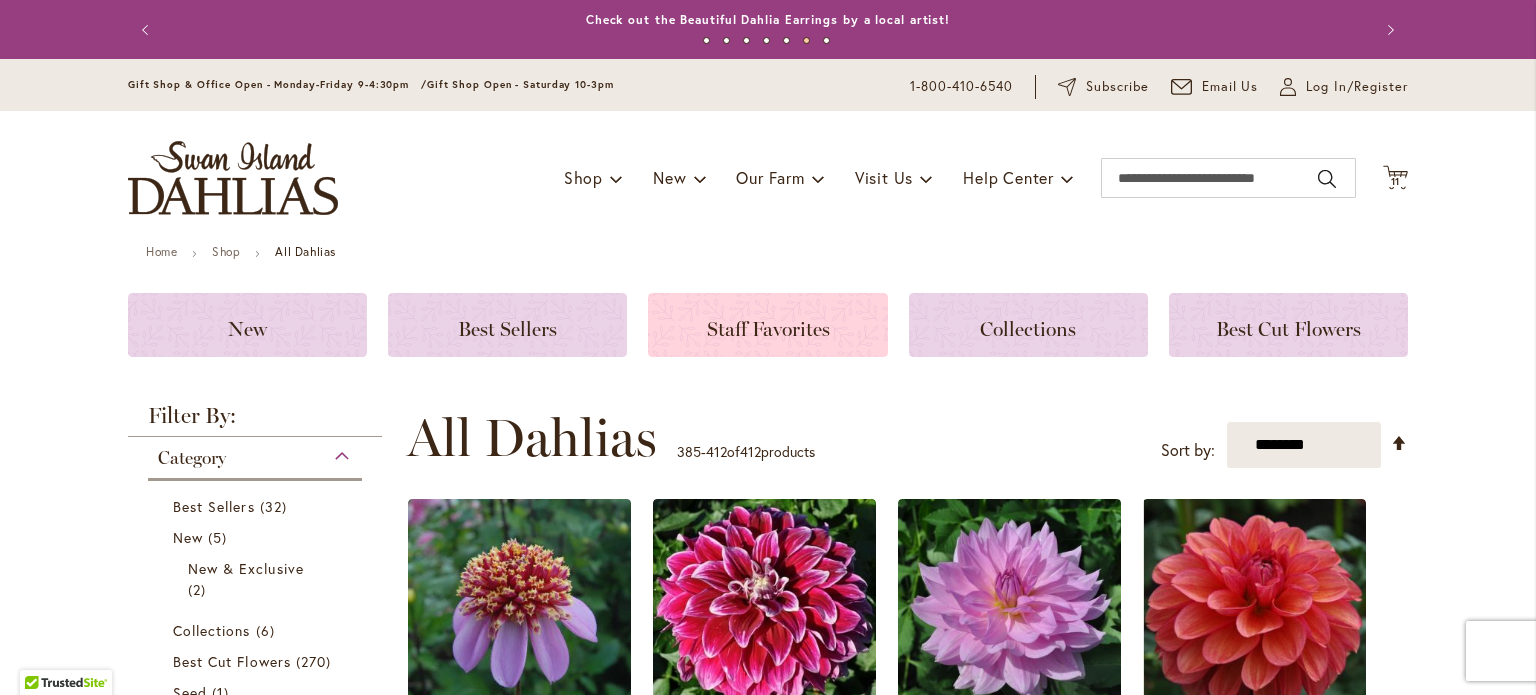 click on "Staff Favorites" 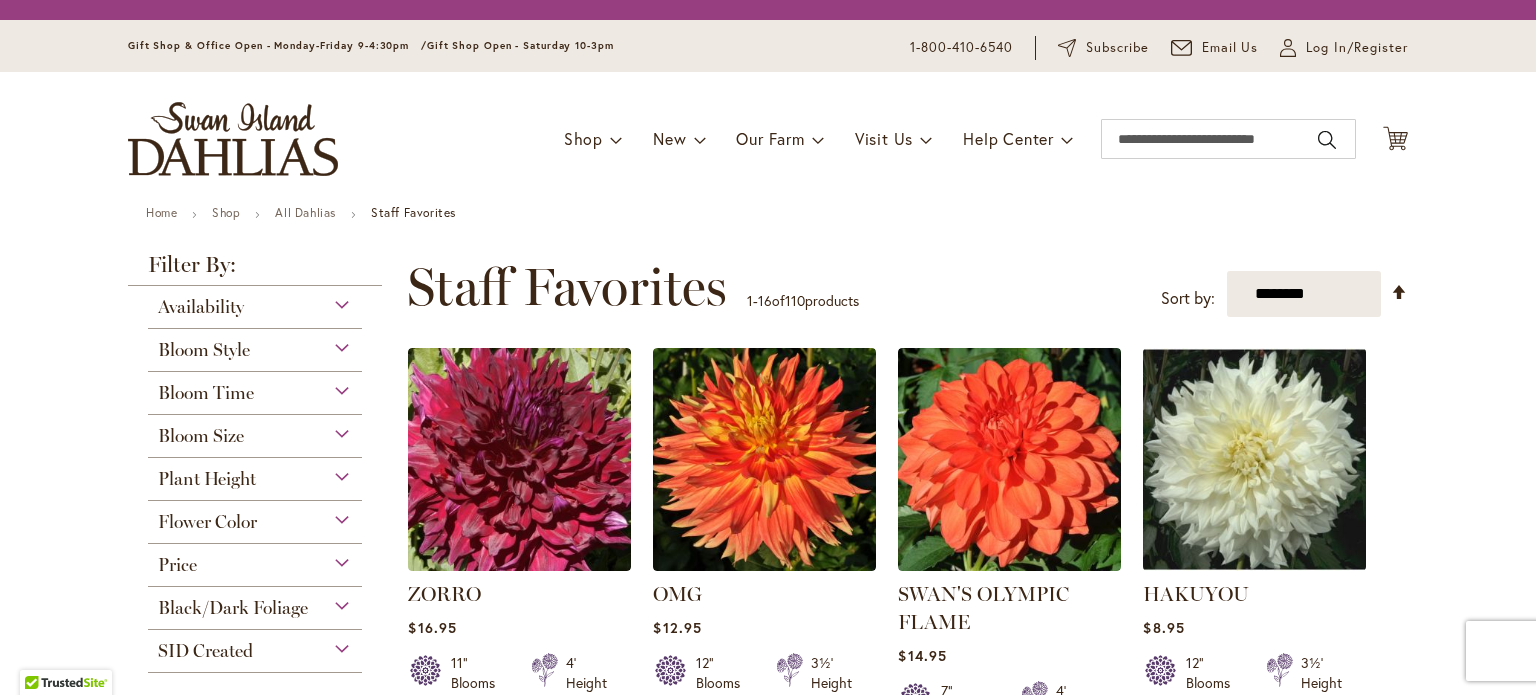 scroll, scrollTop: 0, scrollLeft: 0, axis: both 